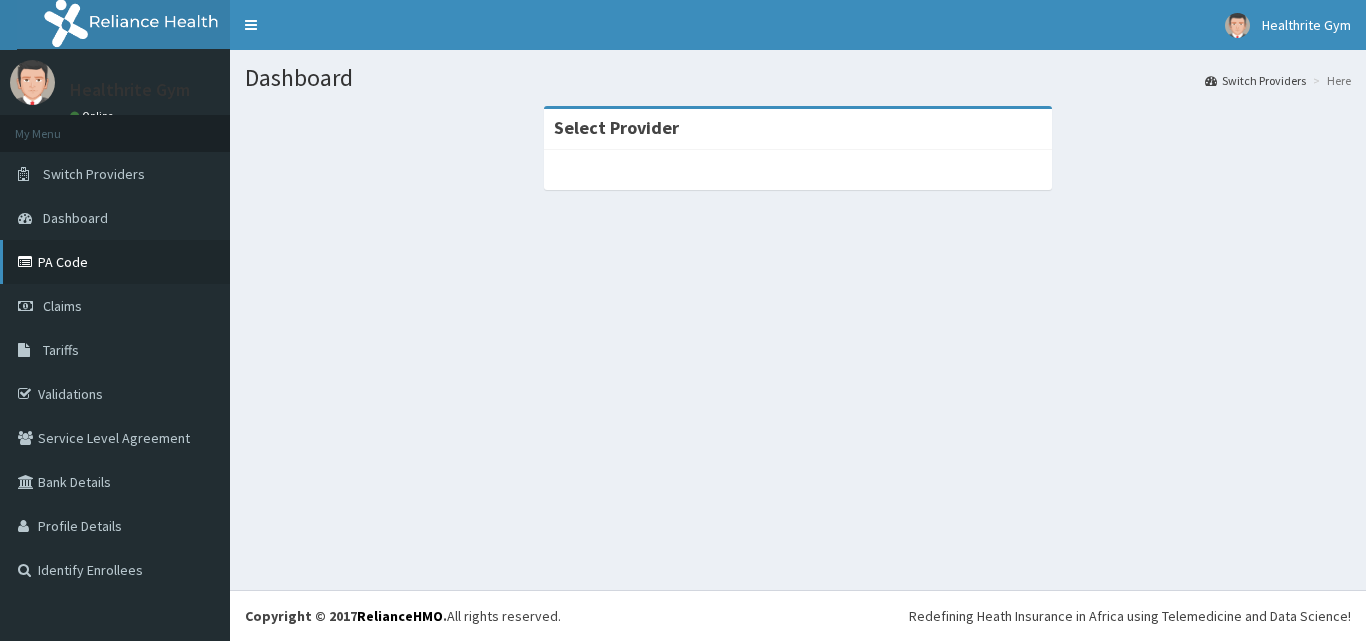 scroll, scrollTop: 0, scrollLeft: 0, axis: both 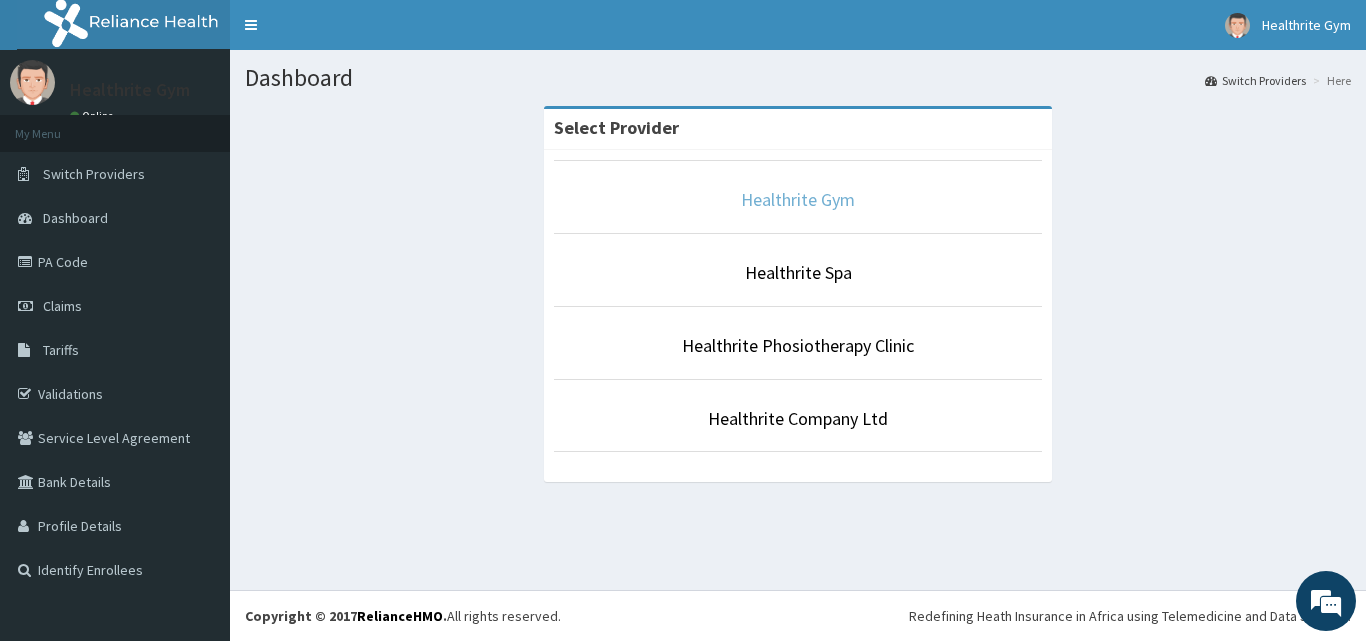 click on "Healthrite Gym" at bounding box center (798, 199) 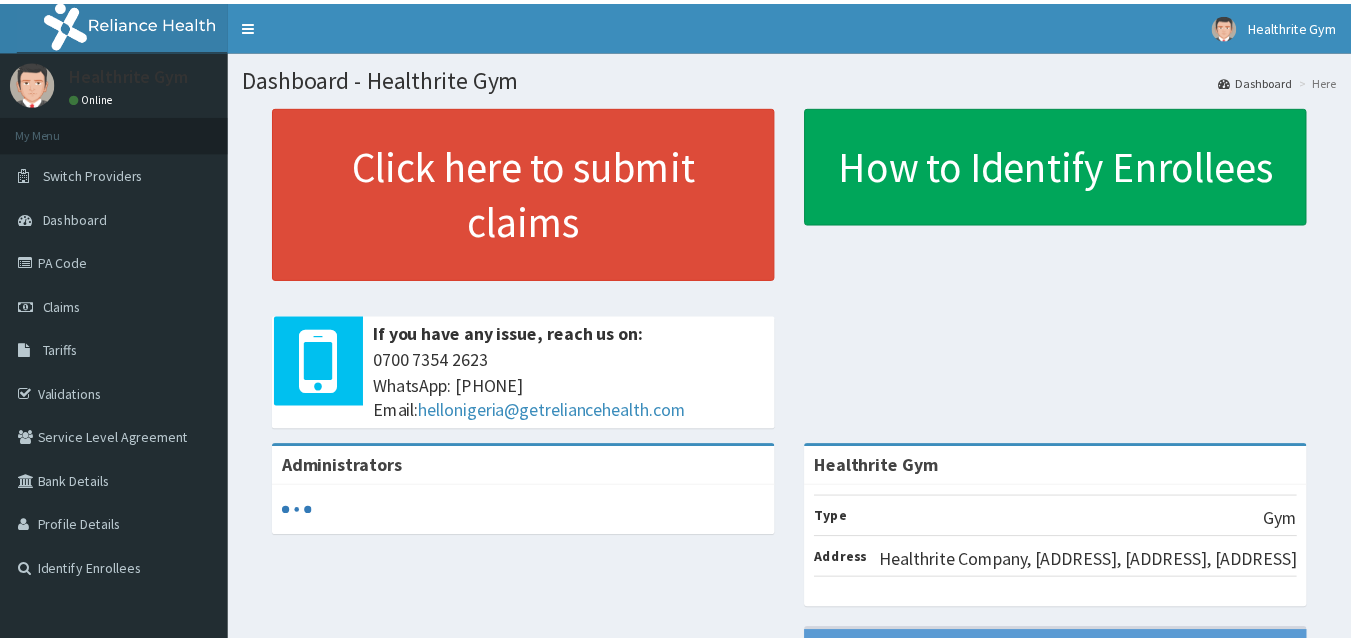 scroll, scrollTop: 0, scrollLeft: 0, axis: both 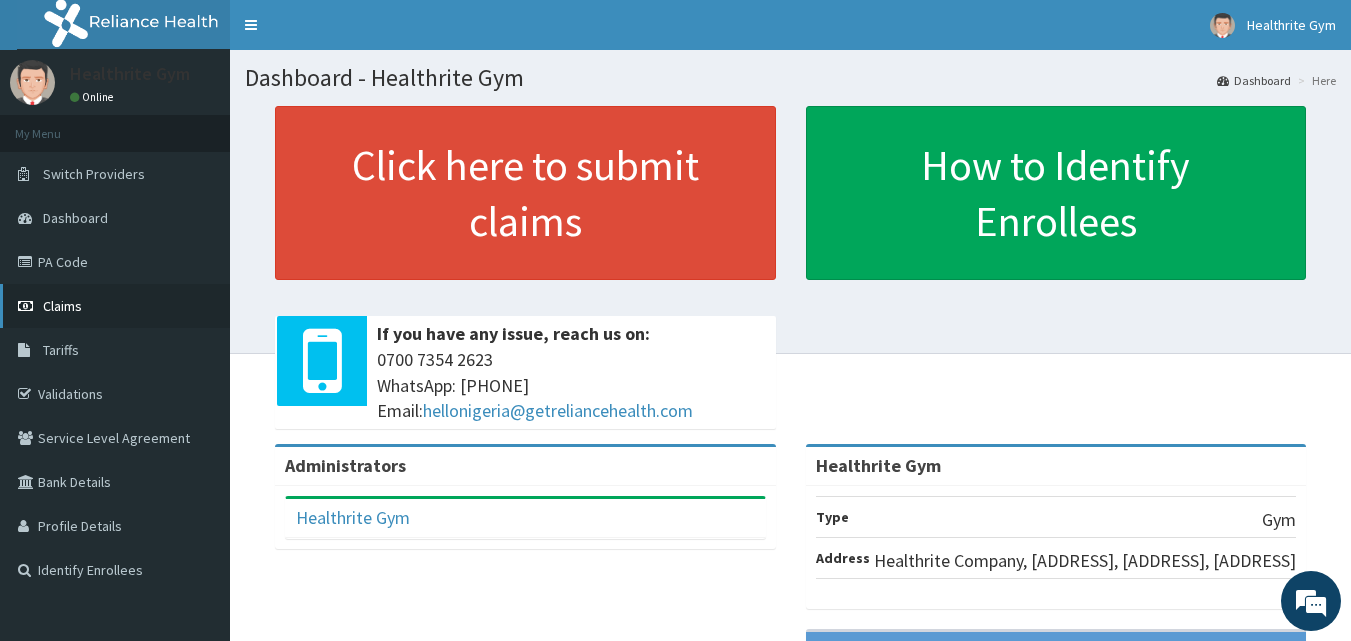 click on "Claims" at bounding box center (62, 306) 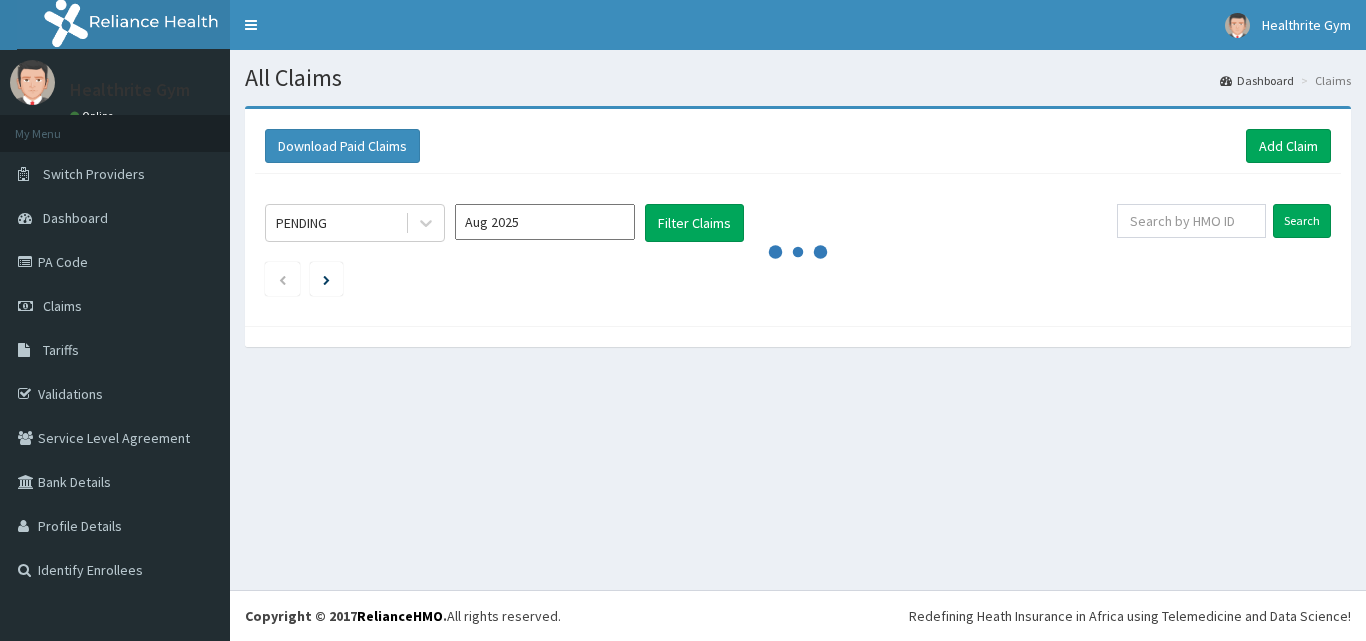 scroll, scrollTop: 0, scrollLeft: 0, axis: both 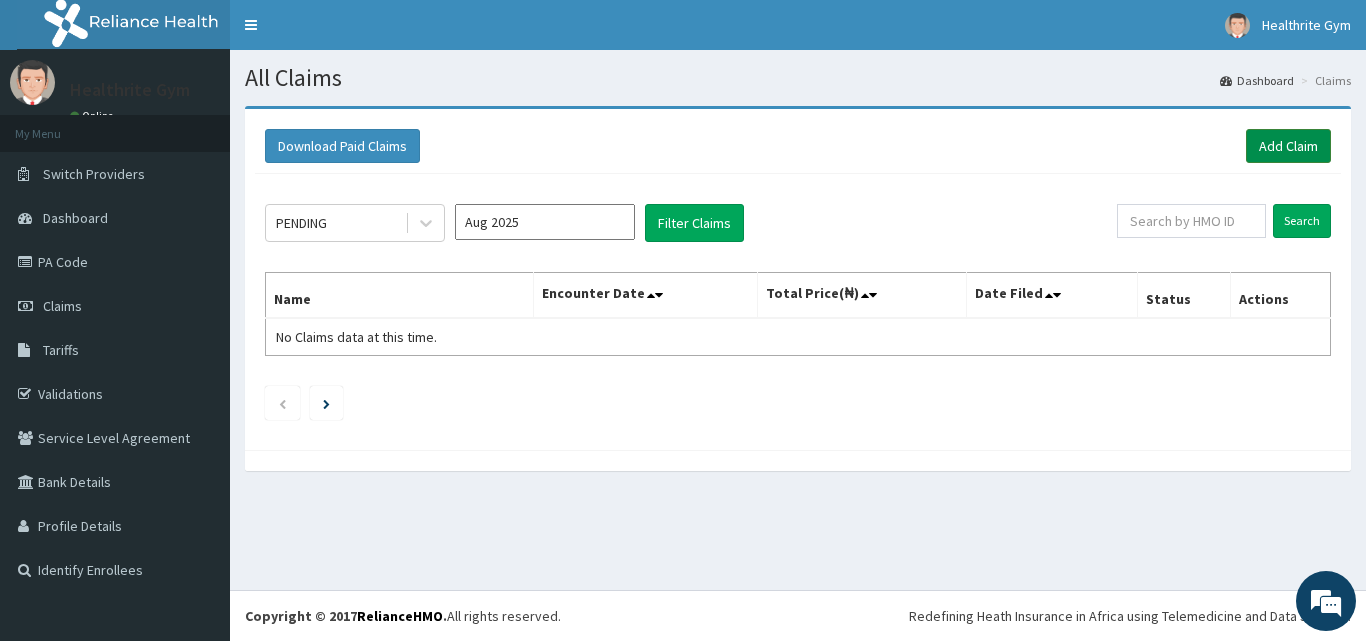 click on "Add Claim" at bounding box center (1288, 146) 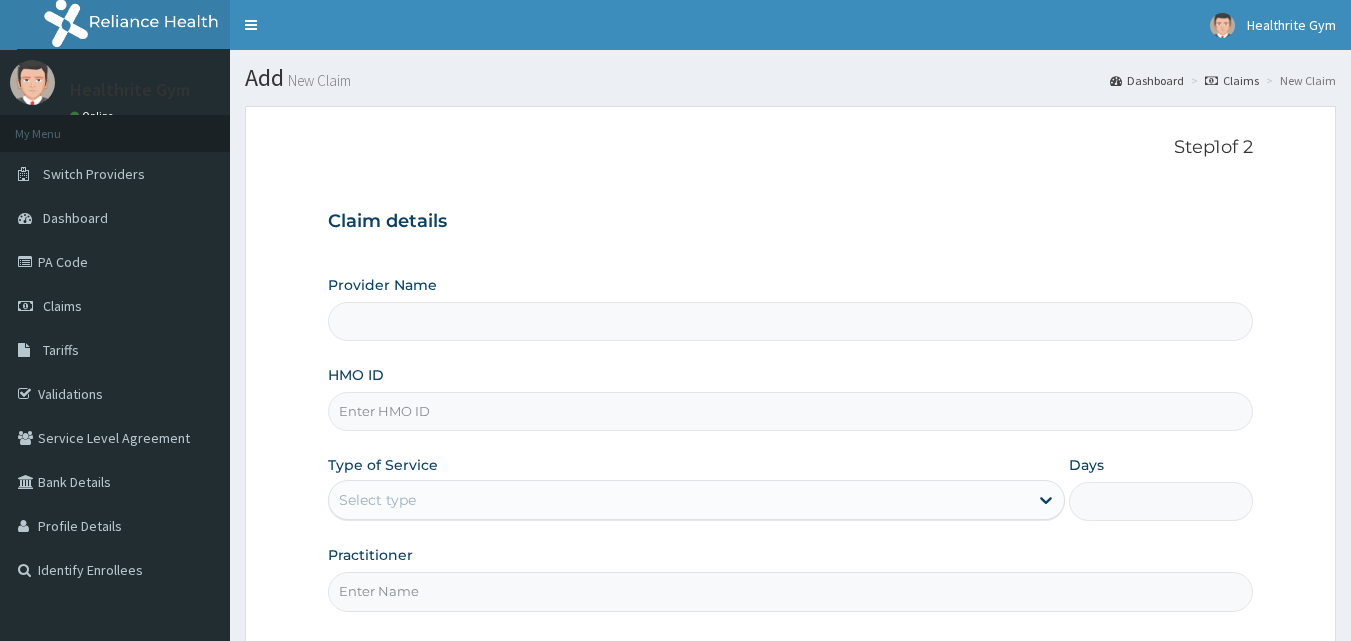 scroll, scrollTop: 0, scrollLeft: 0, axis: both 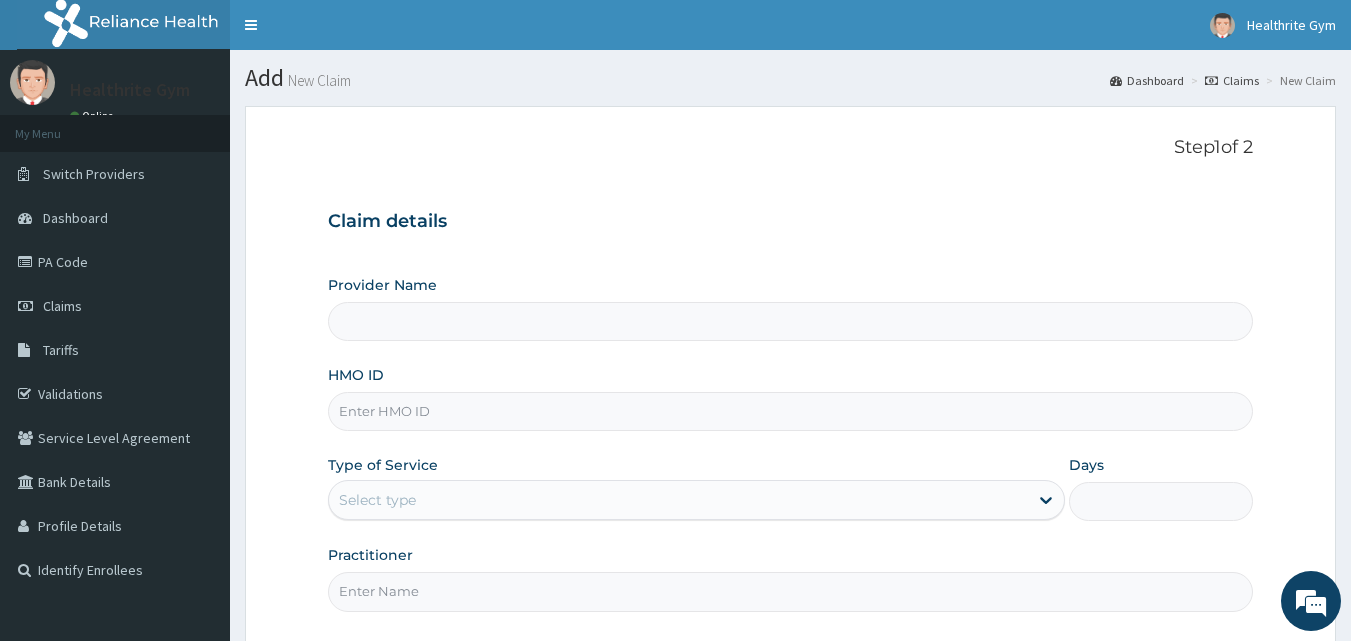 type on "Healthrite Gym" 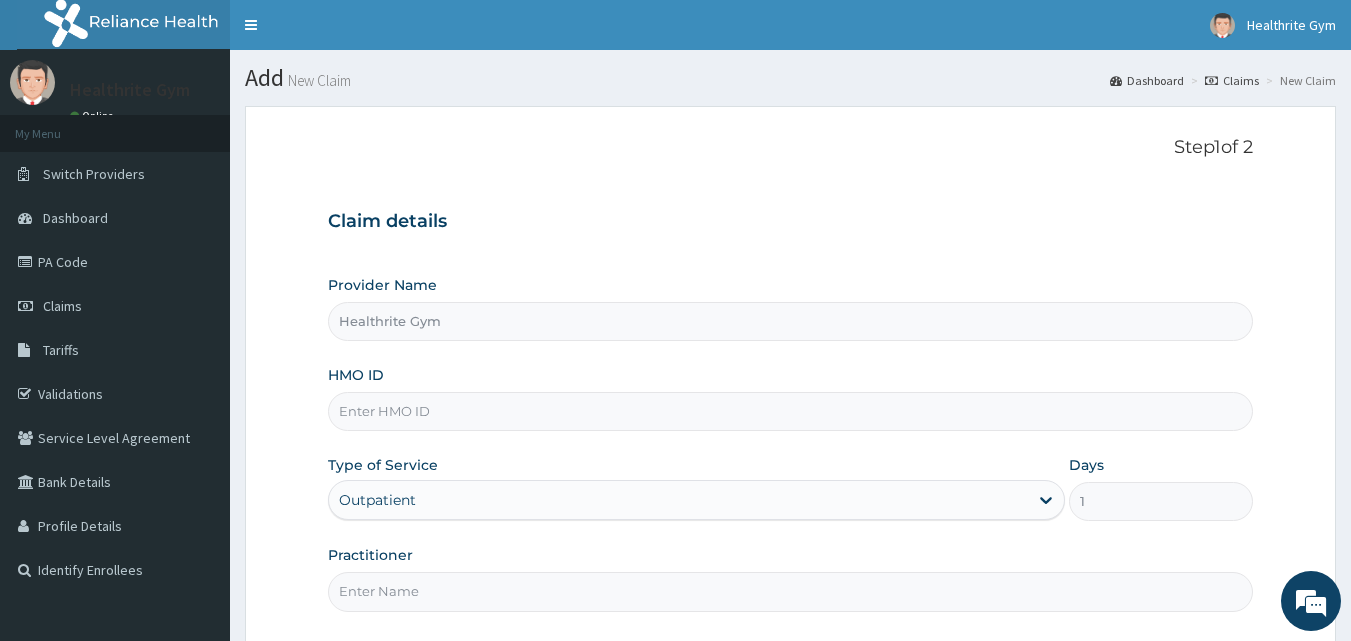 click on "Healthrite Gym" at bounding box center (791, 321) 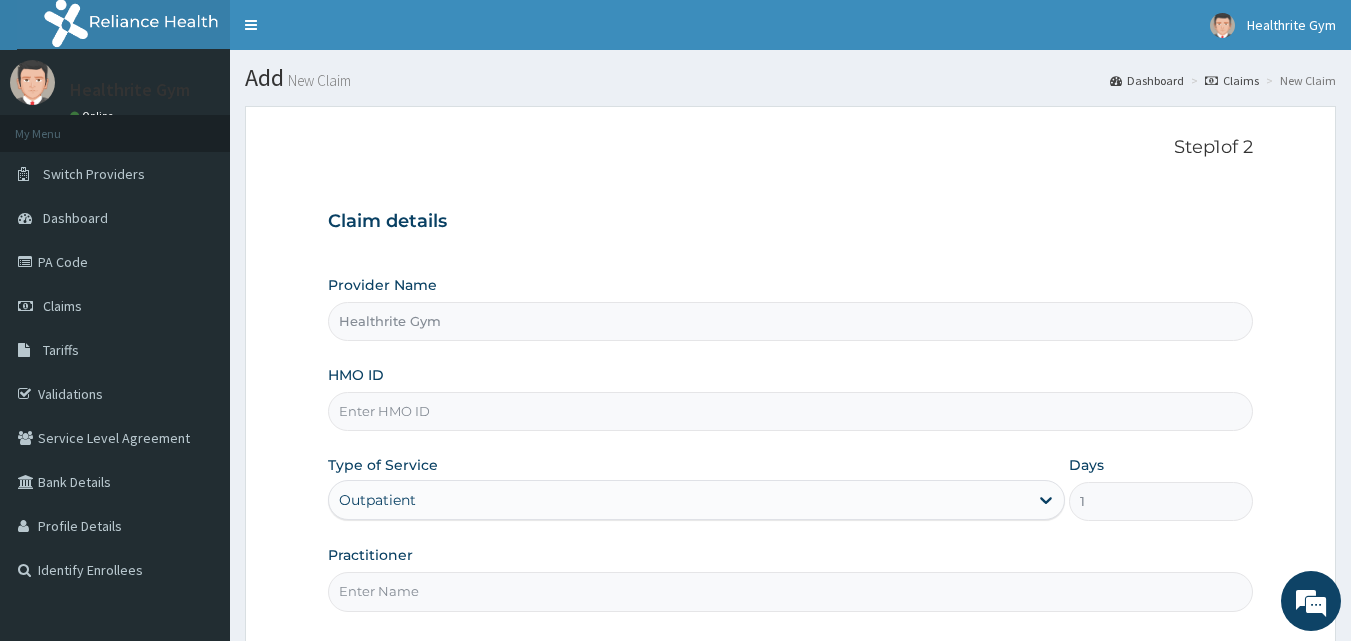 scroll, scrollTop: 0, scrollLeft: 0, axis: both 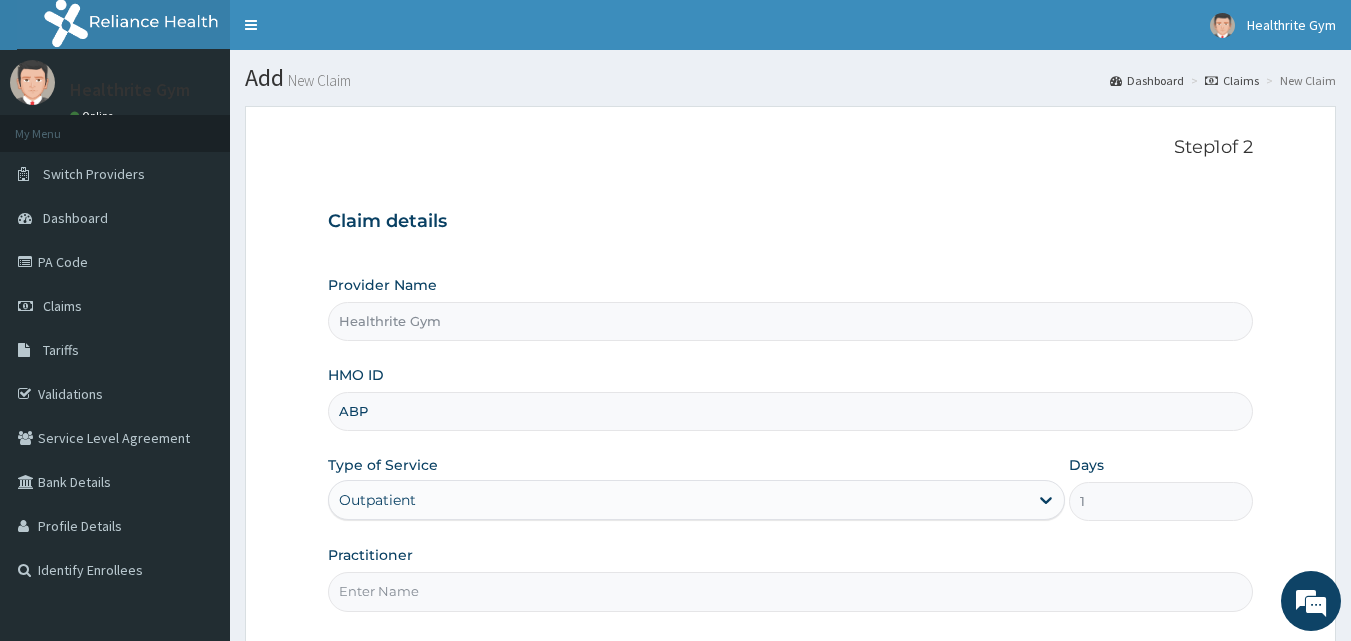 type on "ABP/10417/A" 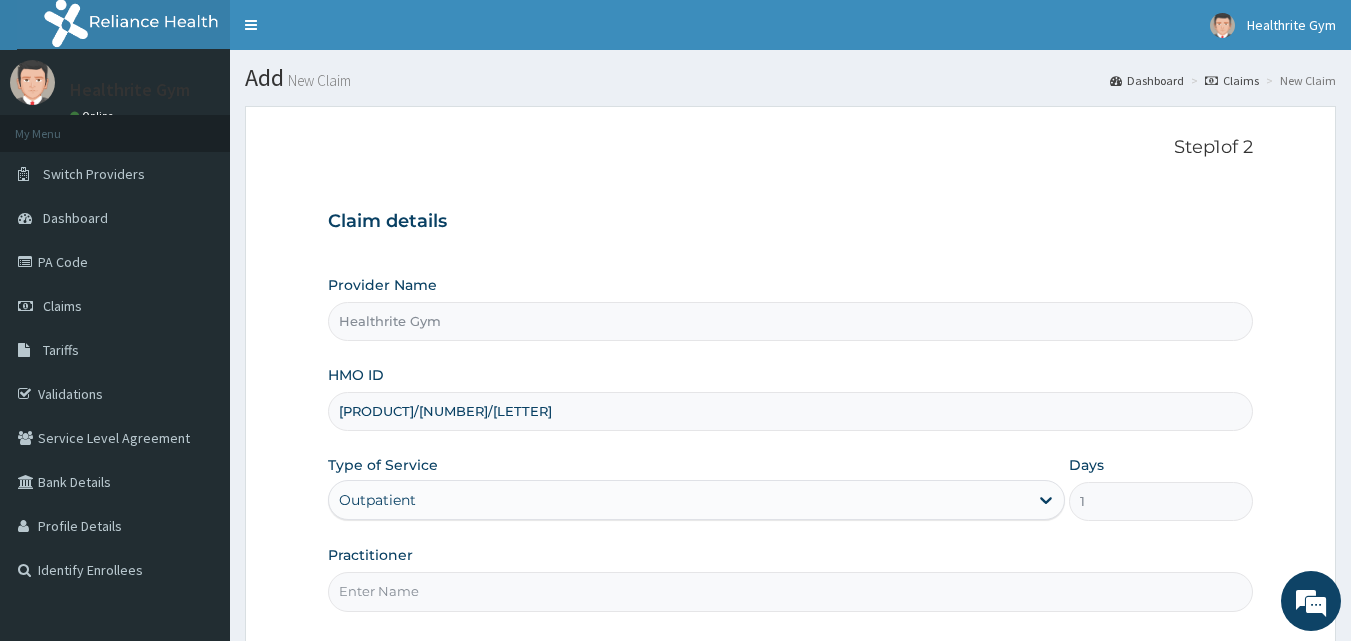 click on "Practitioner" at bounding box center (791, 591) 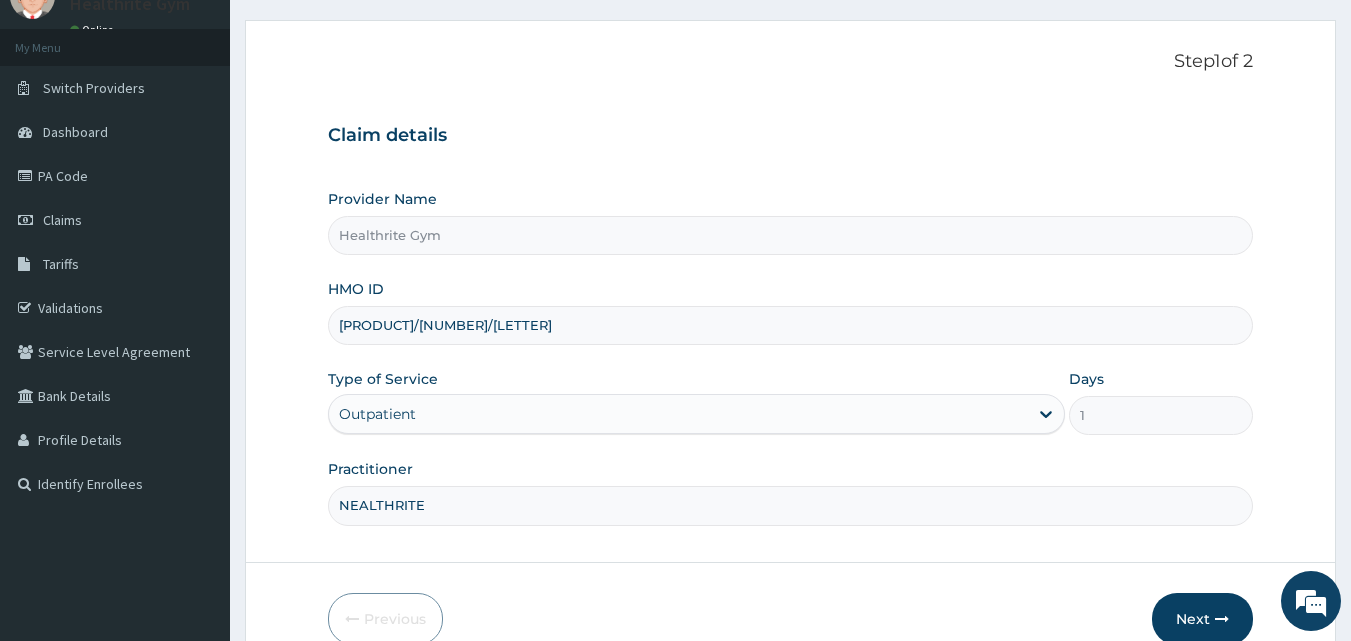 scroll, scrollTop: 187, scrollLeft: 0, axis: vertical 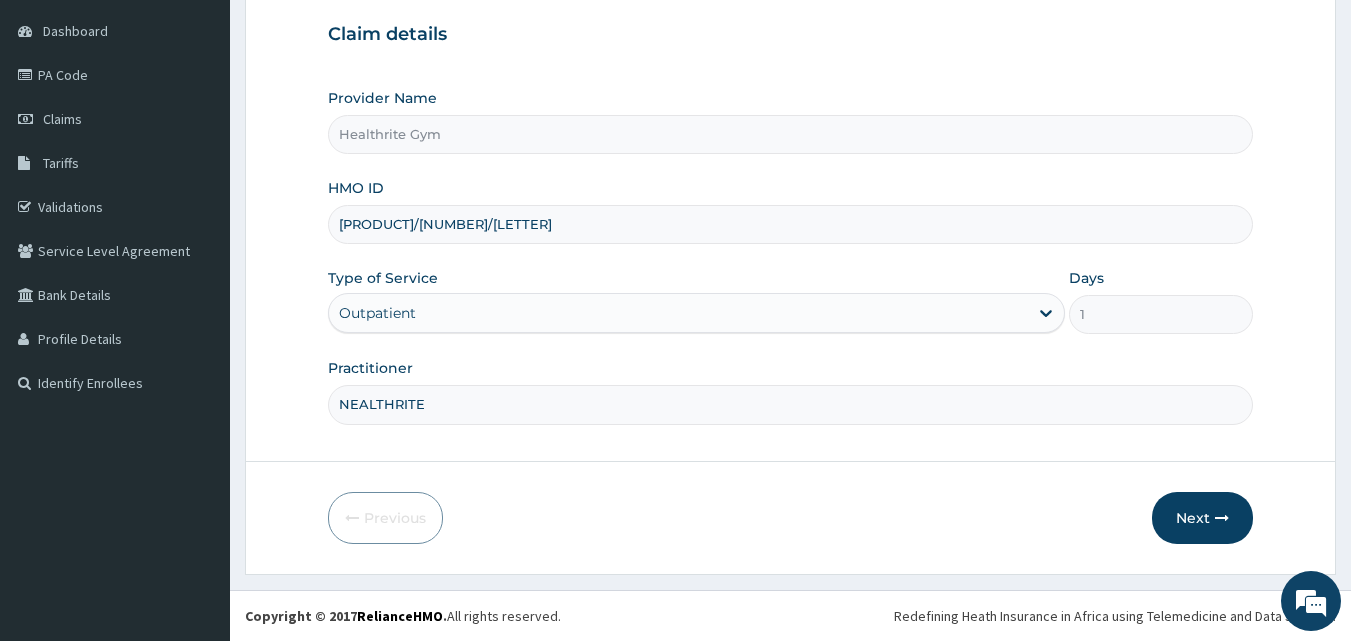 click on "NEALTHRITE" at bounding box center [791, 404] 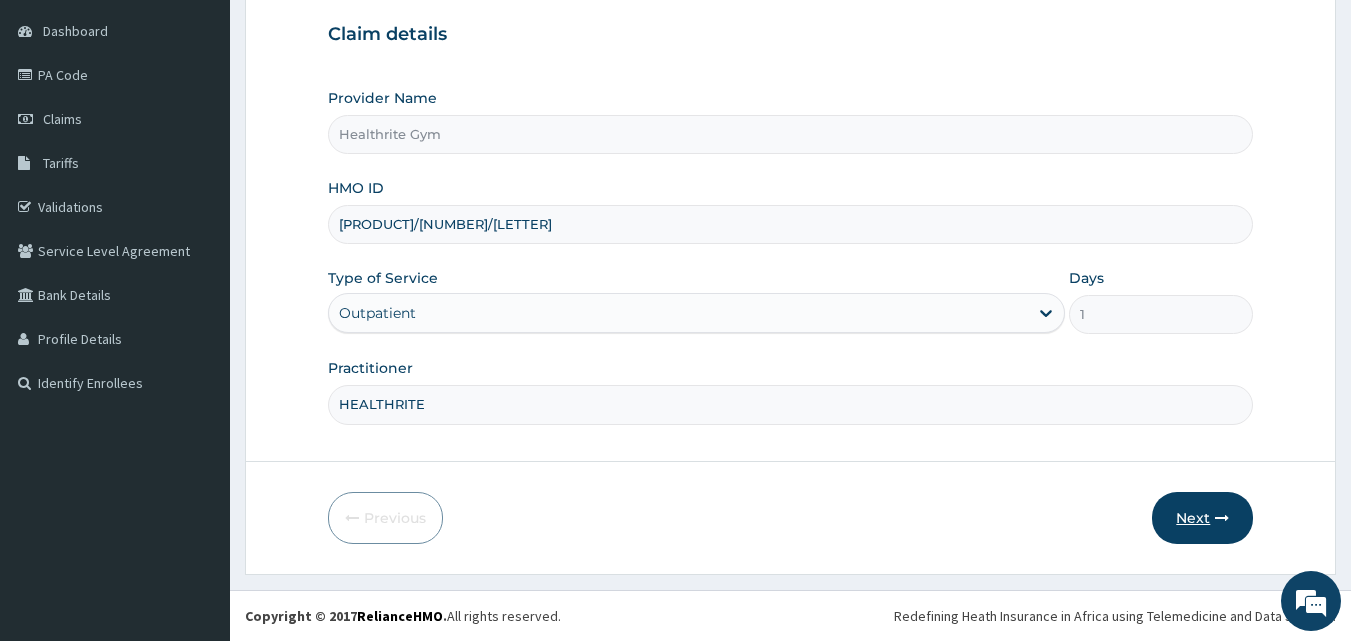 type on "HEALTHRITE" 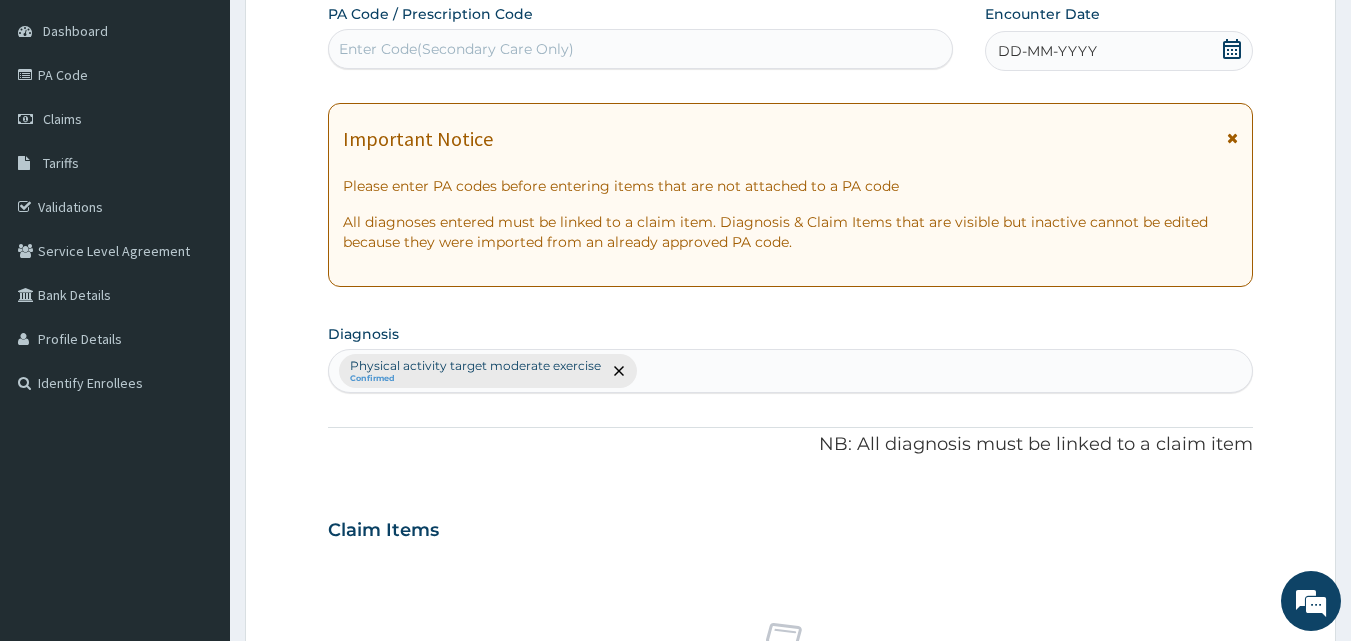 click on "Enter Code(Secondary Care Only)" at bounding box center (456, 49) 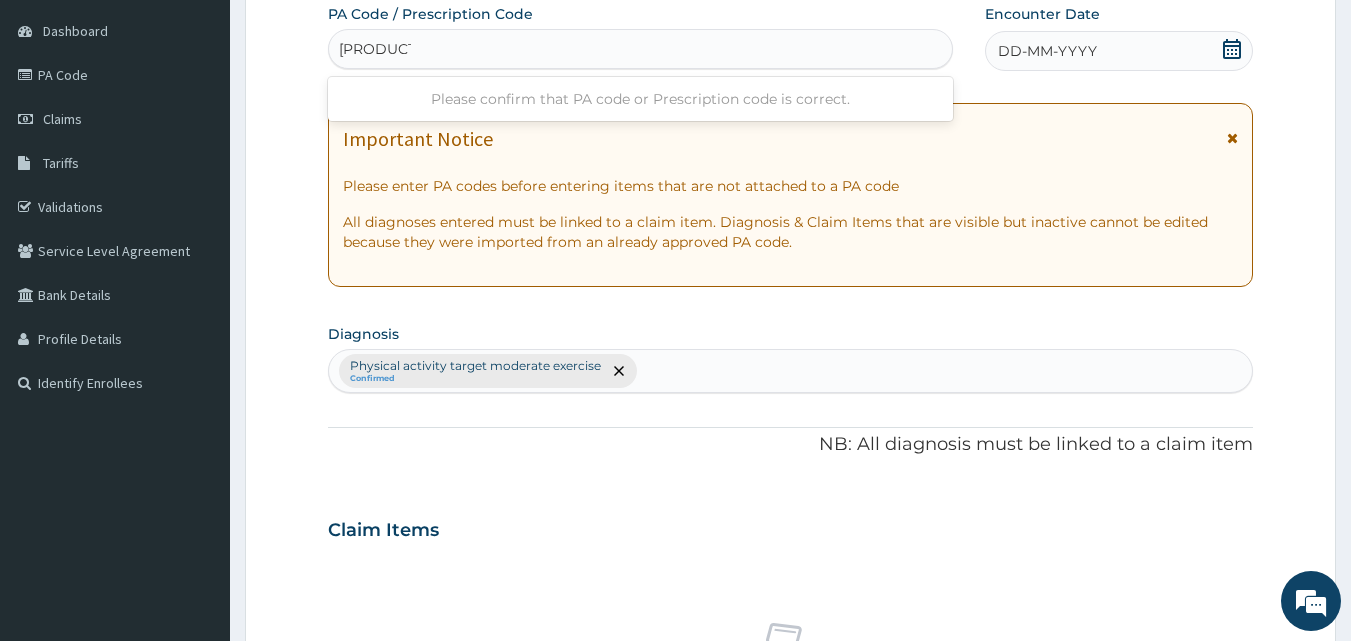 type on "PA/25C3D3" 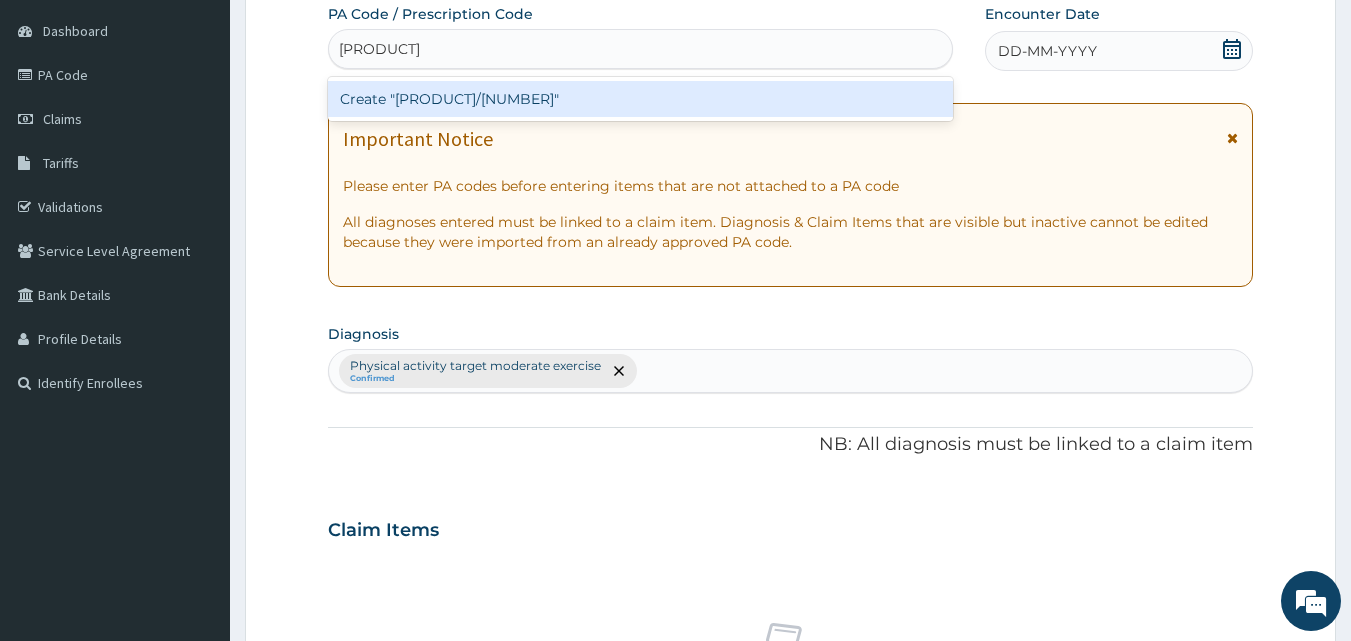 click on "Create "PA/25C3D3"" at bounding box center [641, 99] 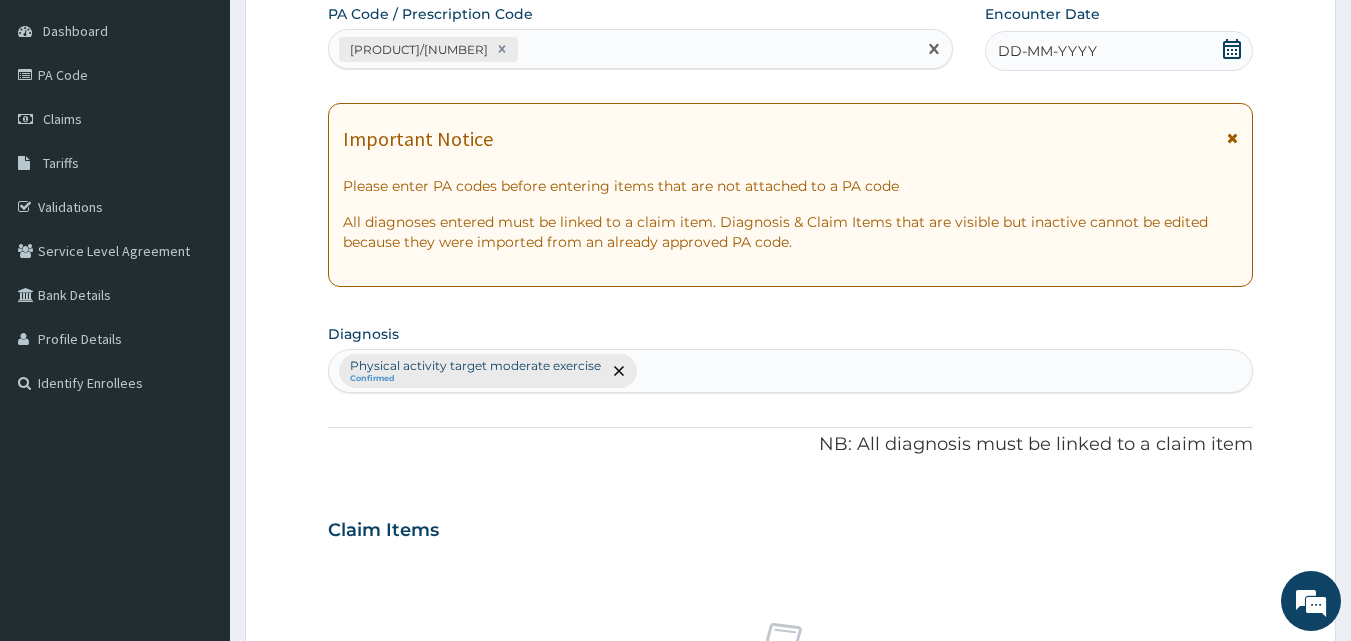 click on "DD-MM-YYYY" at bounding box center [1119, 51] 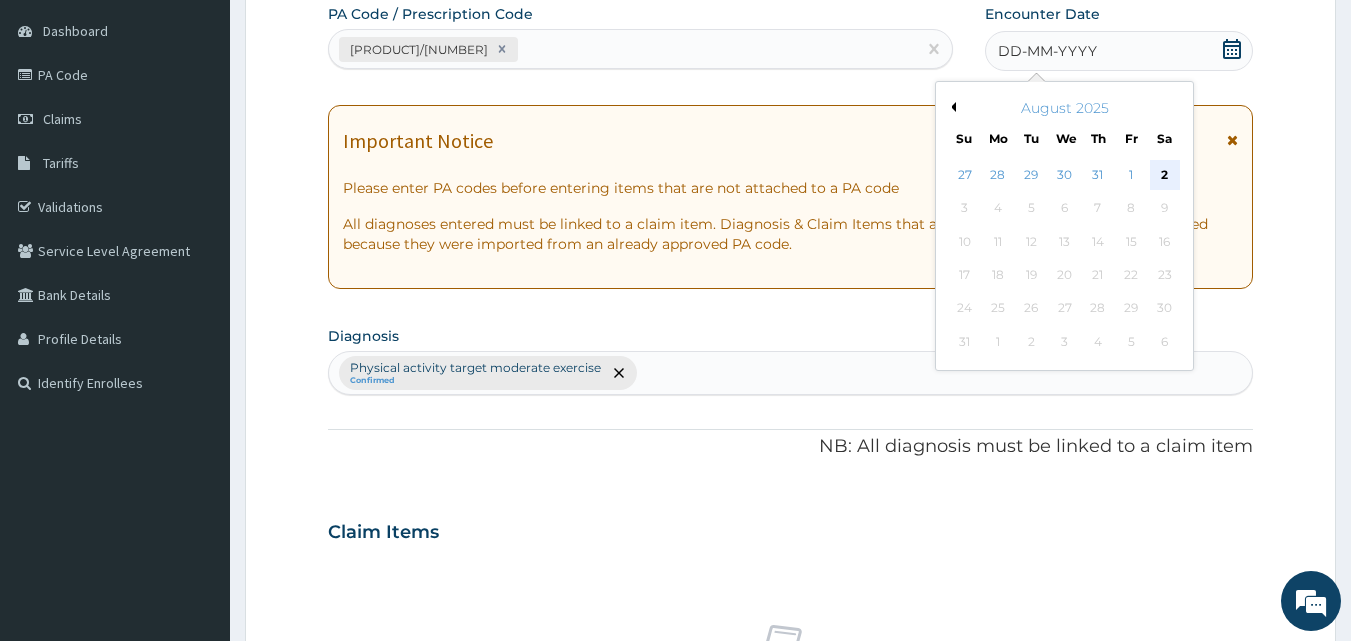 click on "2" at bounding box center (1165, 175) 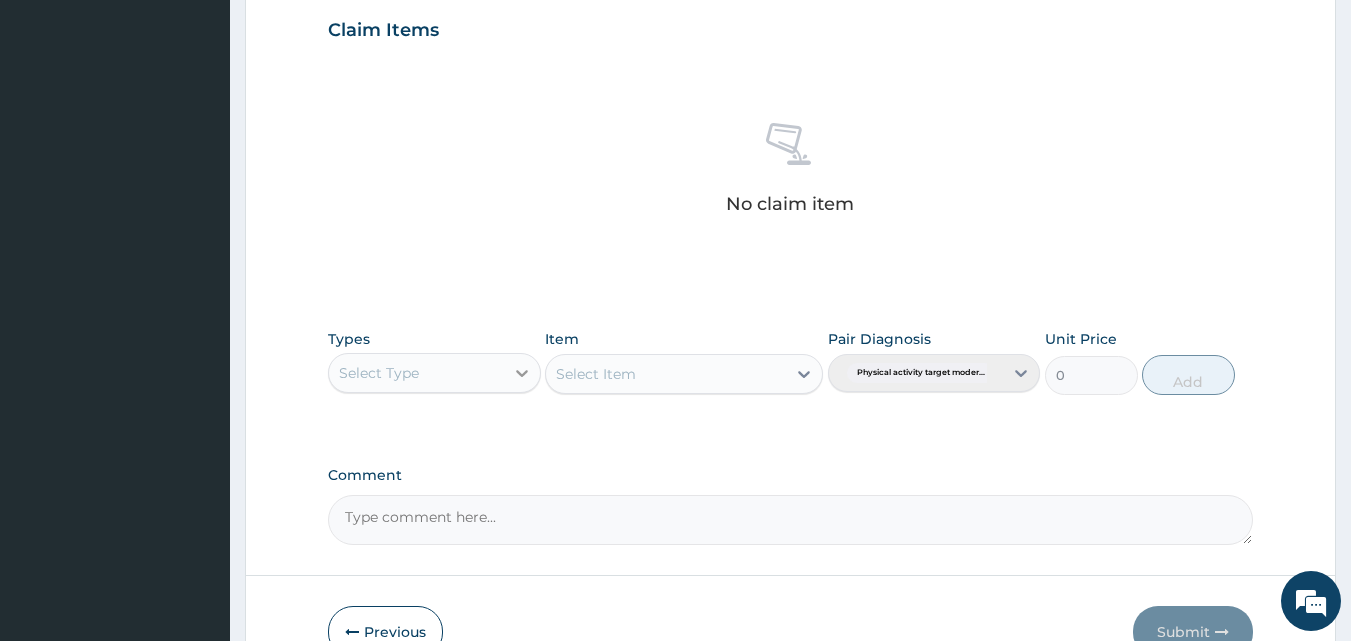 scroll, scrollTop: 801, scrollLeft: 0, axis: vertical 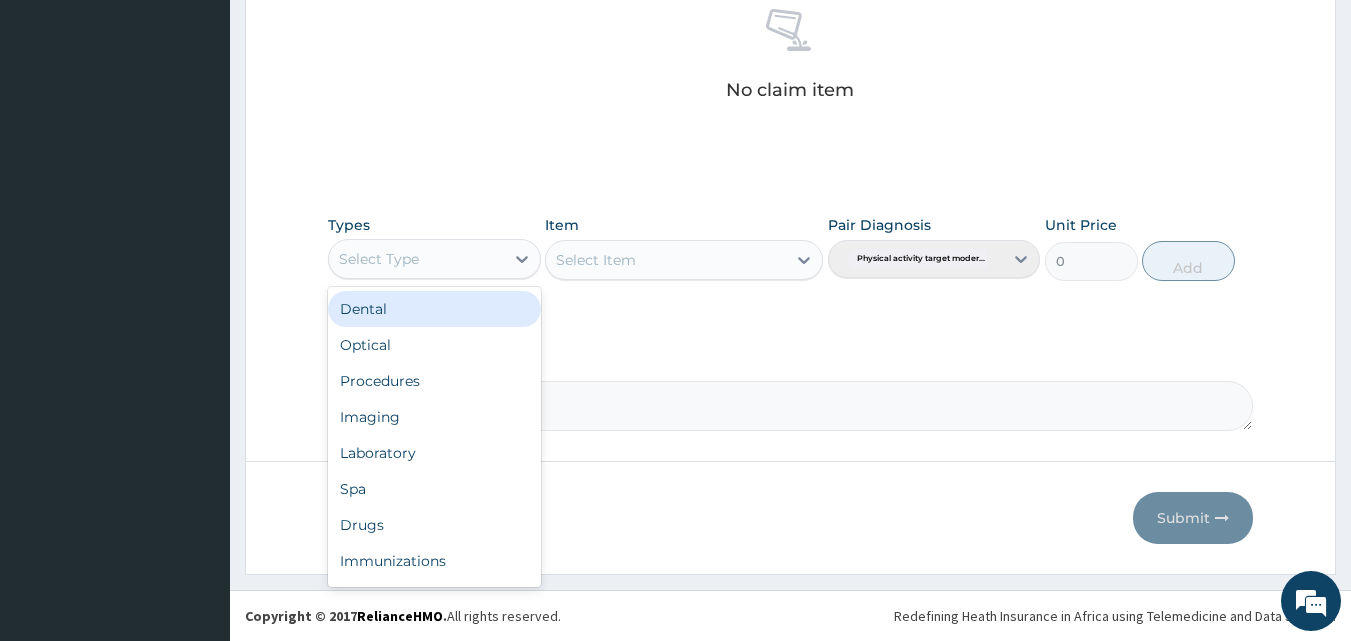 click on "Select Type" at bounding box center [416, 259] 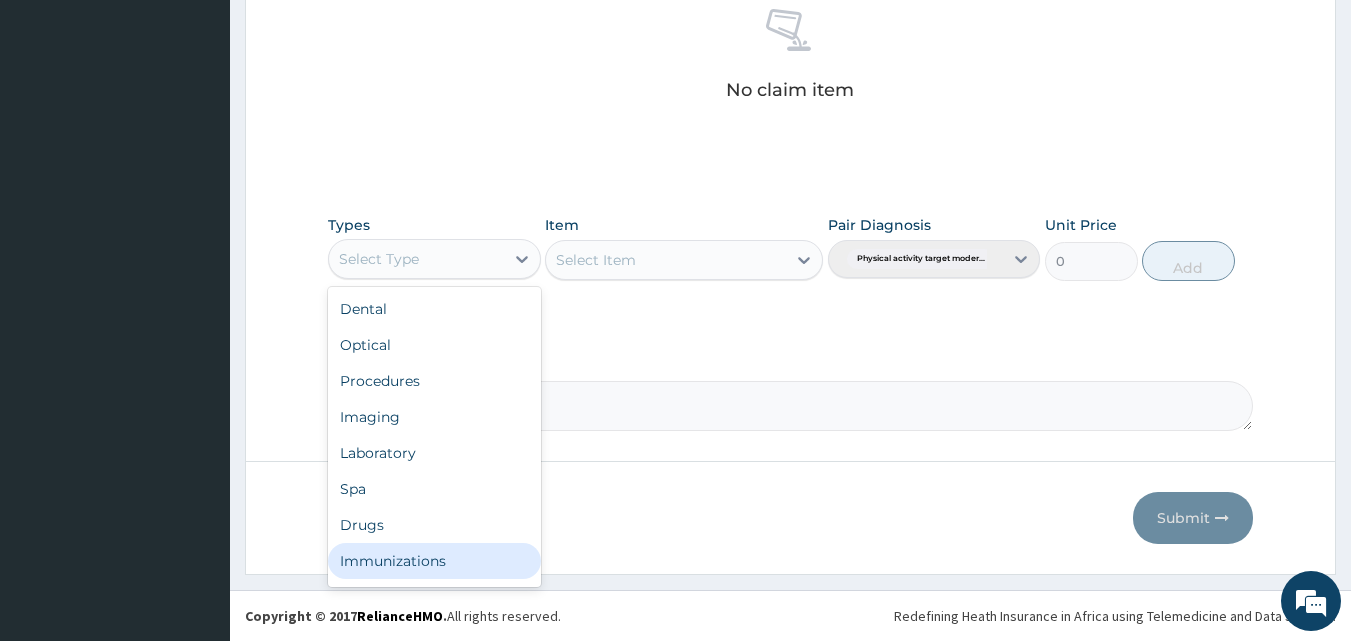 scroll, scrollTop: 68, scrollLeft: 0, axis: vertical 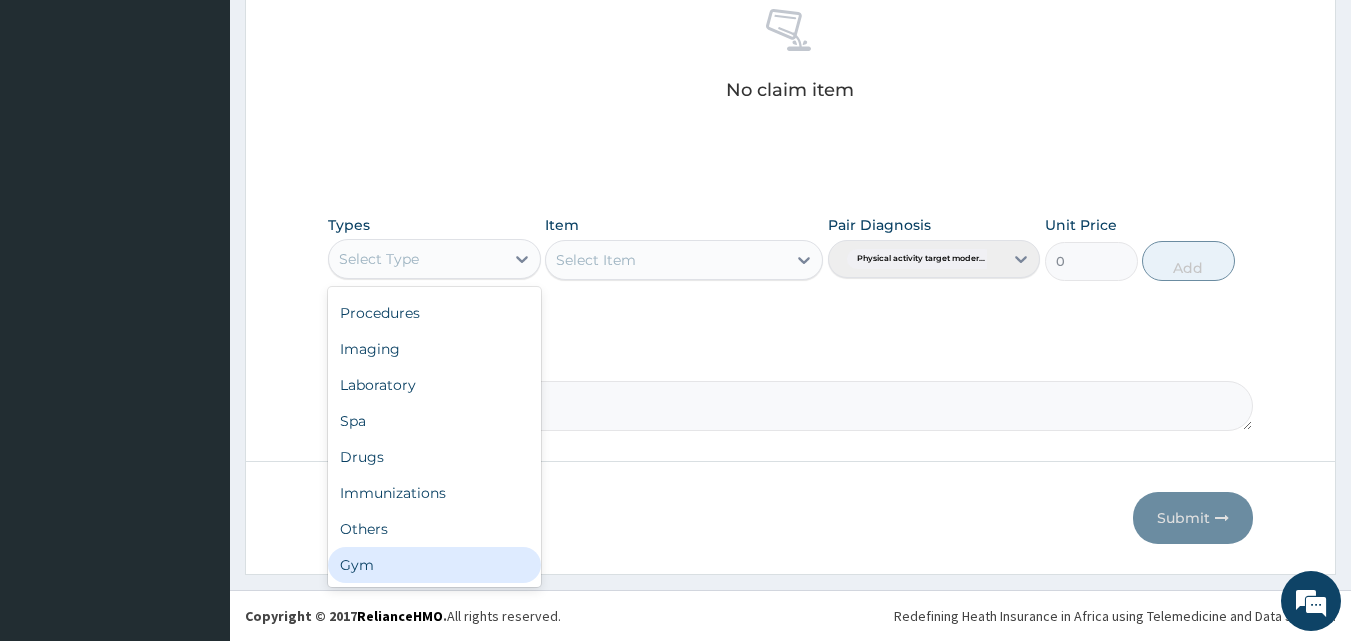 click on "Gym" at bounding box center [434, 565] 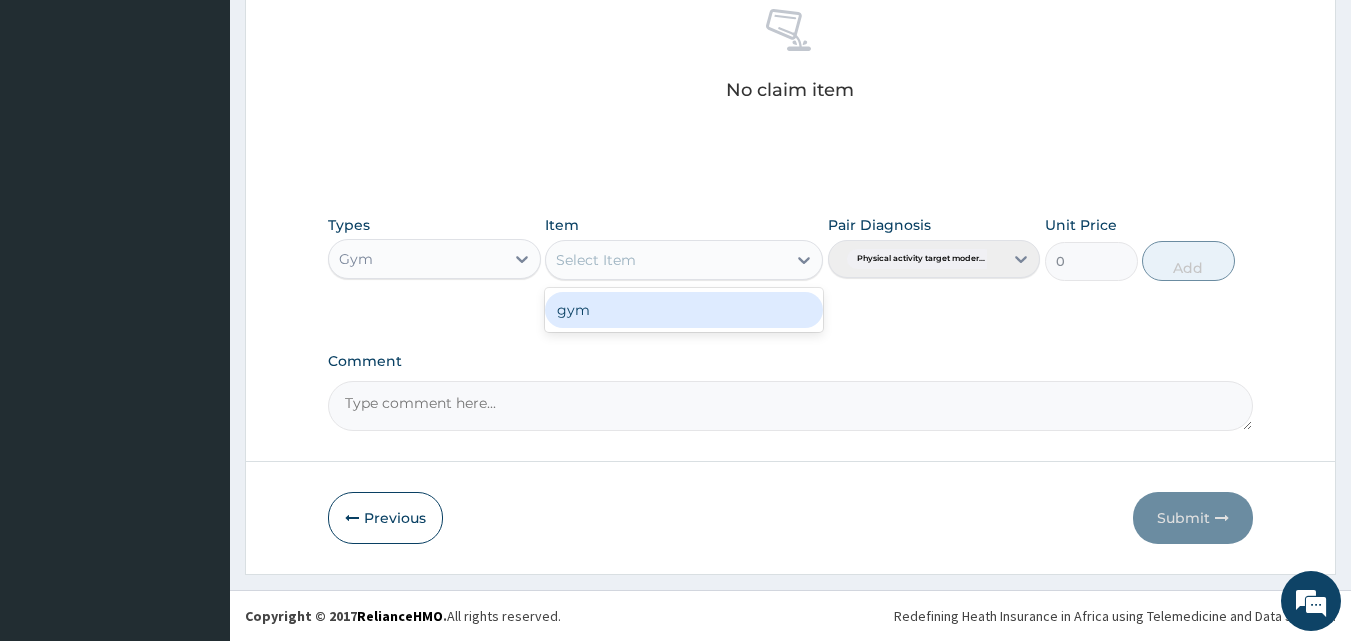 click on "Select Item" at bounding box center [666, 260] 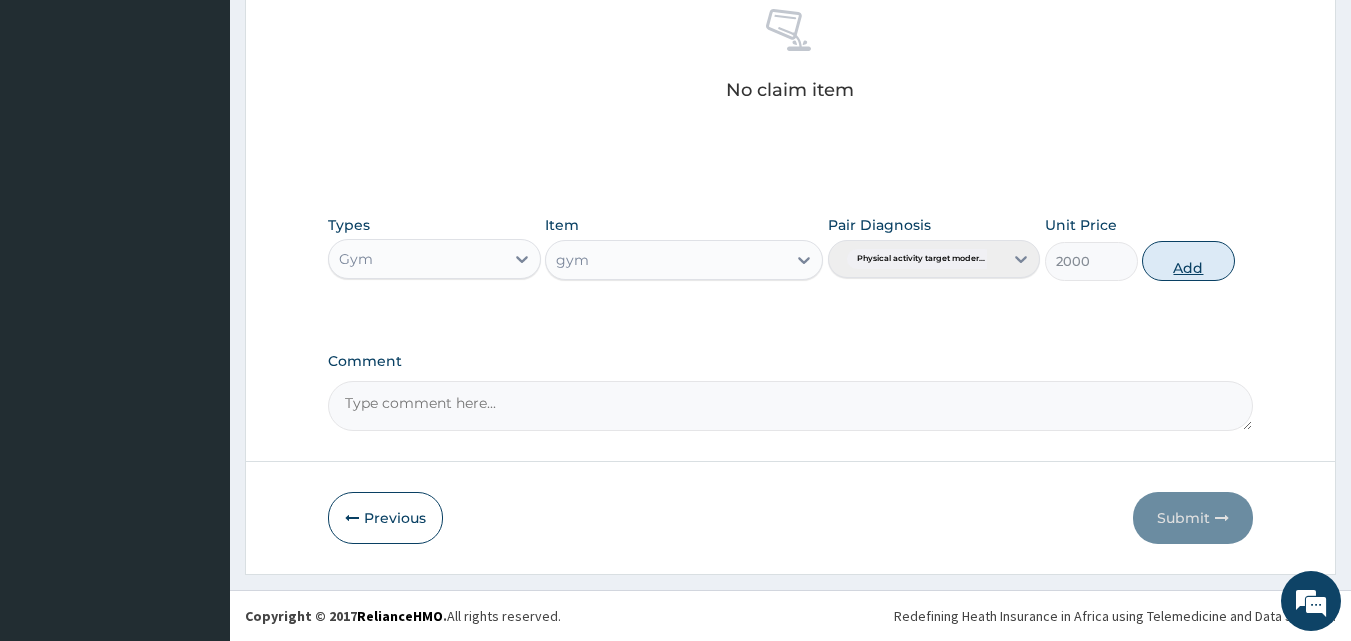 click on "Add" at bounding box center (1188, 261) 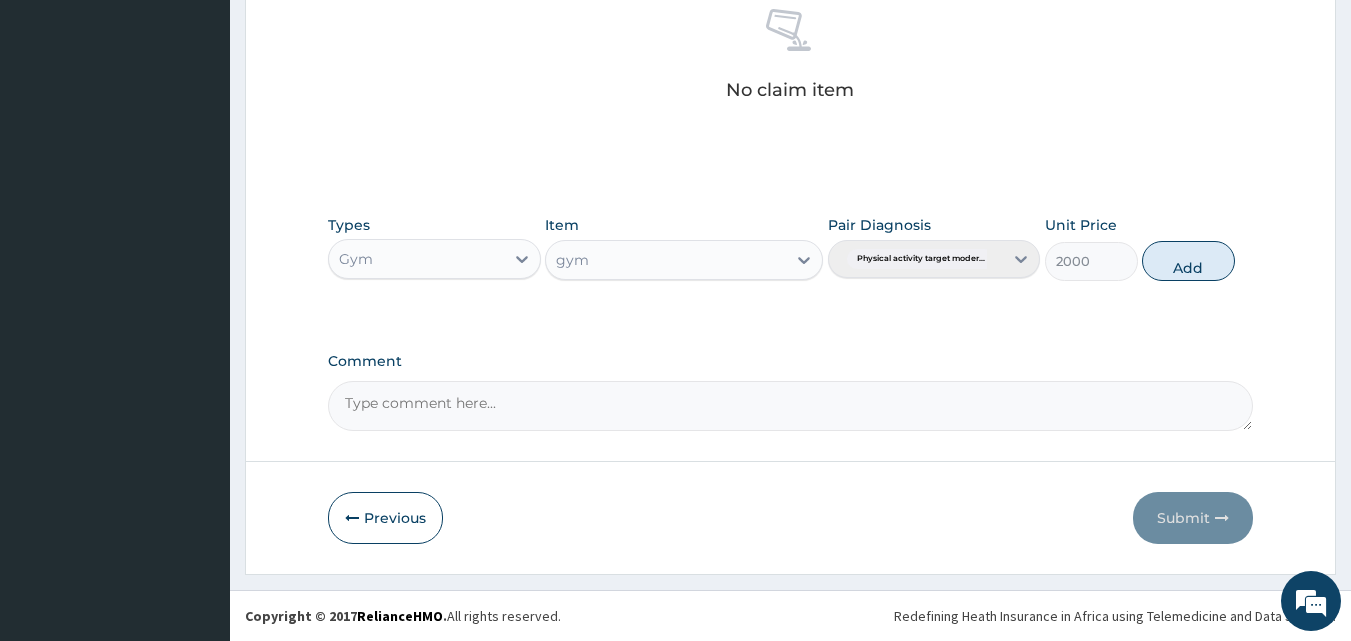 type on "0" 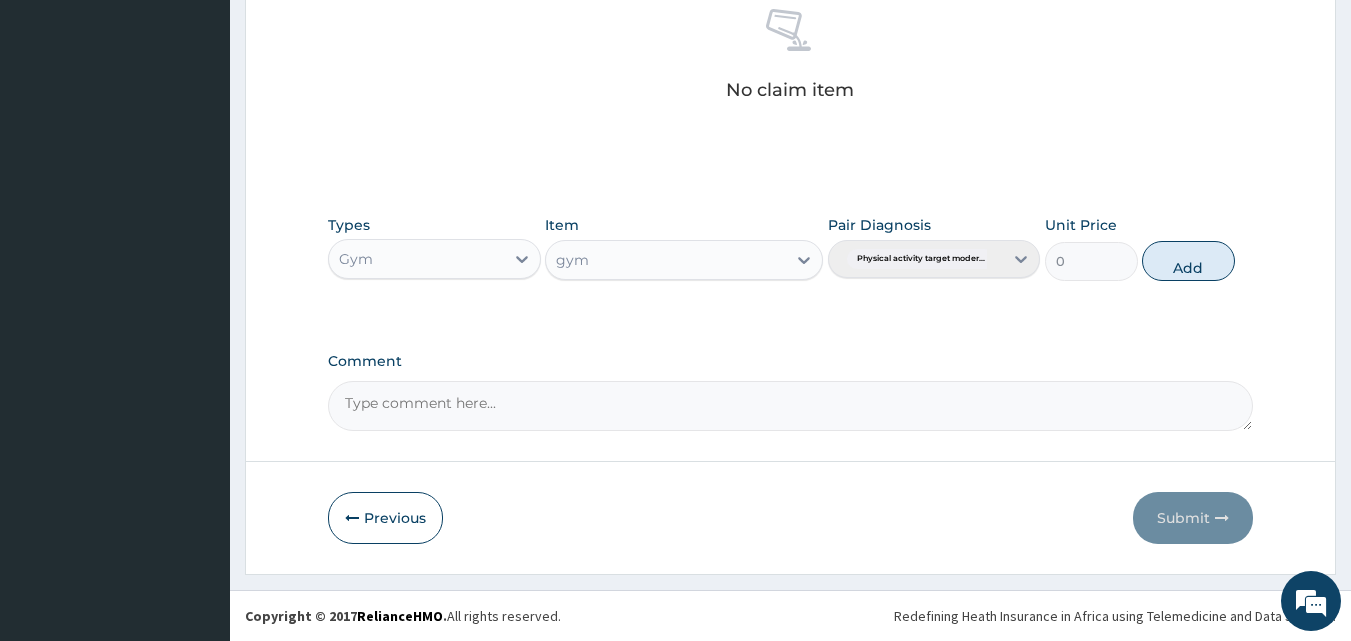 scroll, scrollTop: 721, scrollLeft: 0, axis: vertical 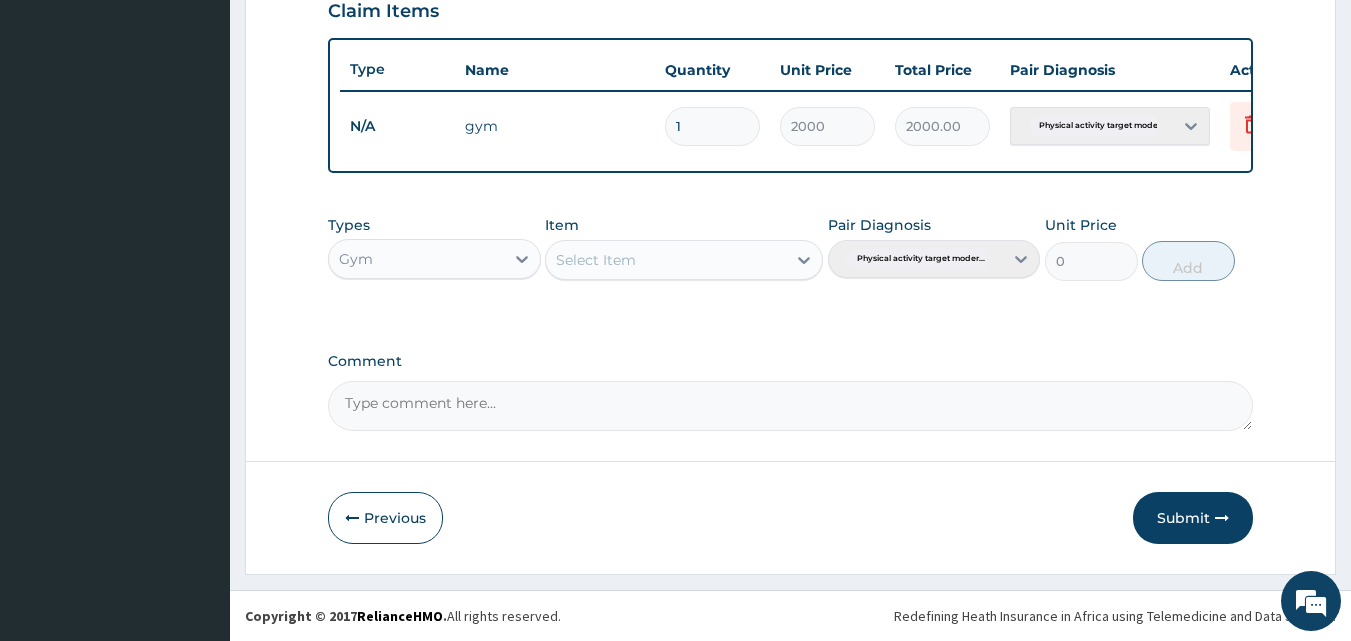 click on "Submit" at bounding box center (1193, 518) 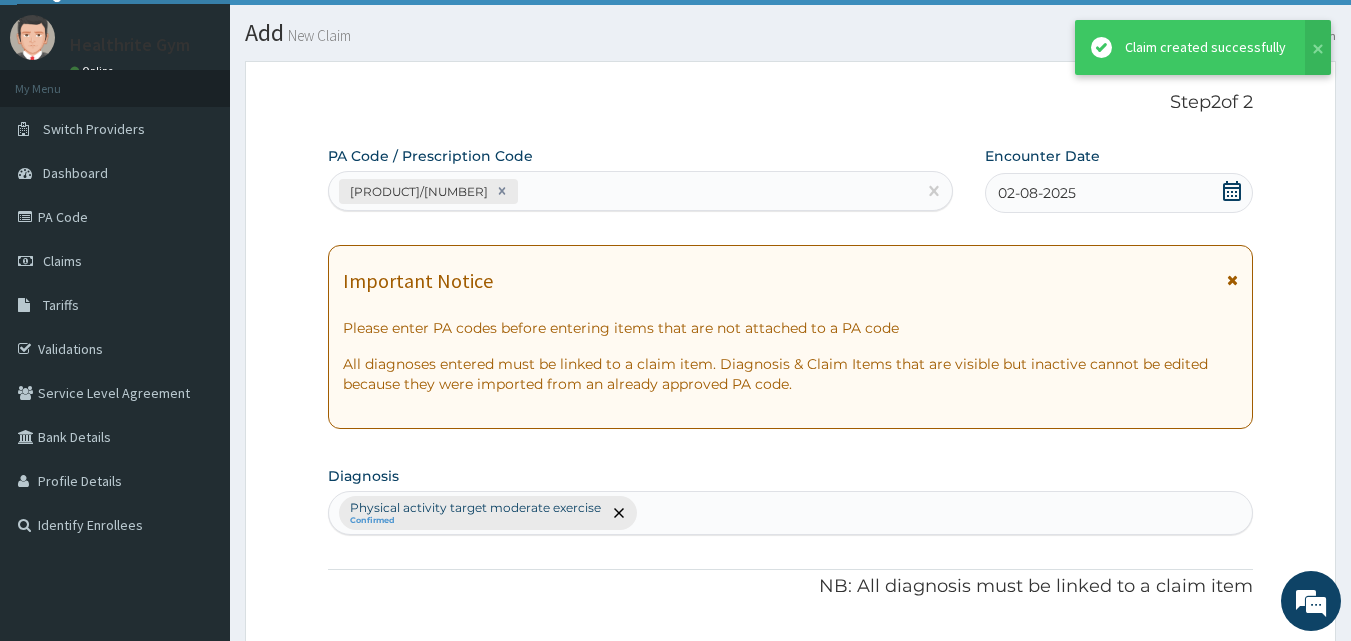 scroll, scrollTop: 0, scrollLeft: 0, axis: both 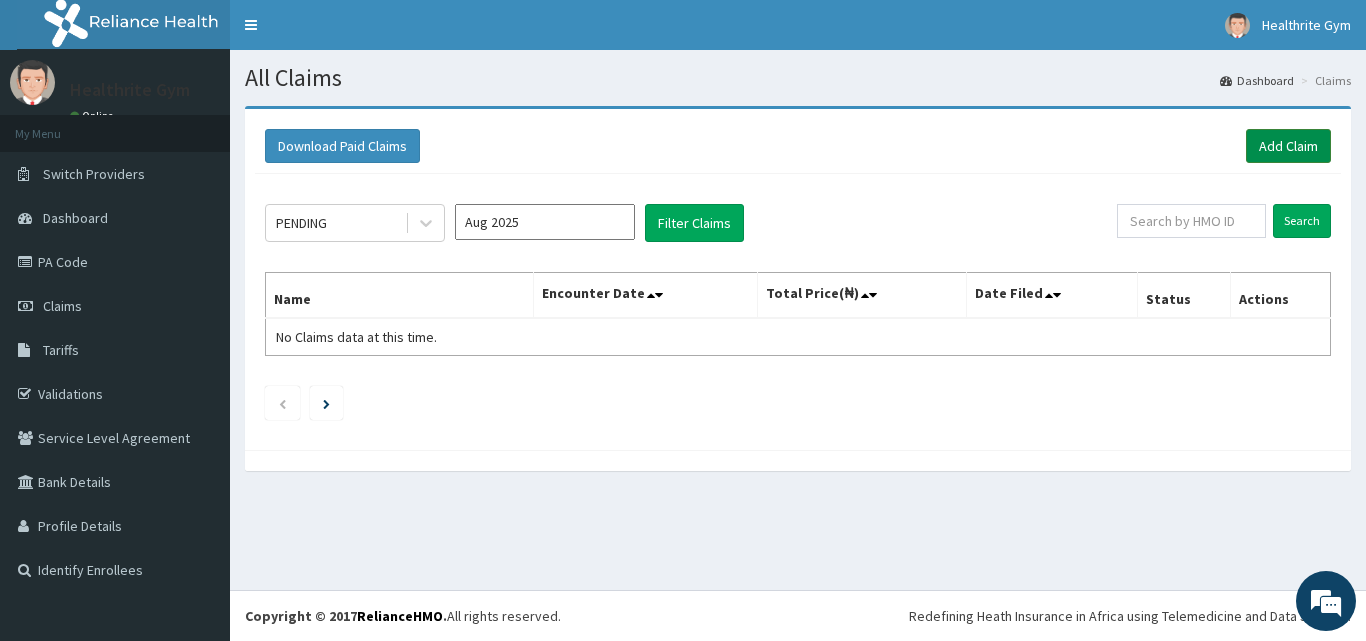 click on "Add Claim" at bounding box center (1288, 146) 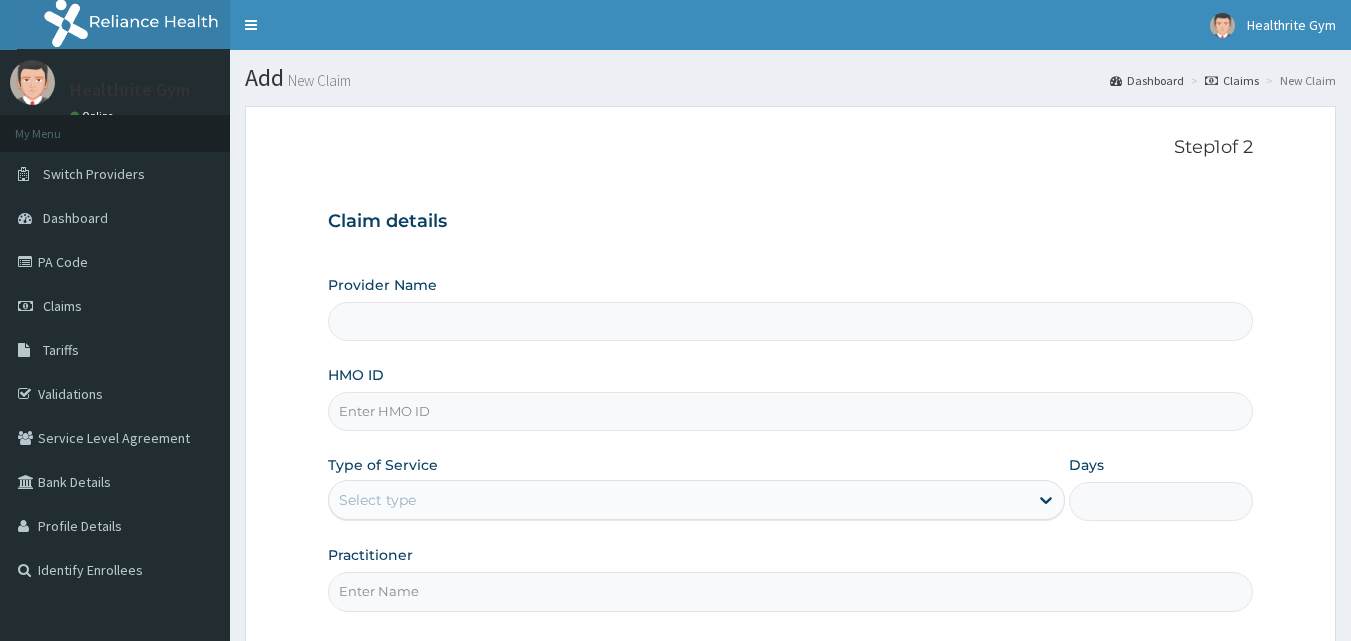 scroll, scrollTop: 0, scrollLeft: 0, axis: both 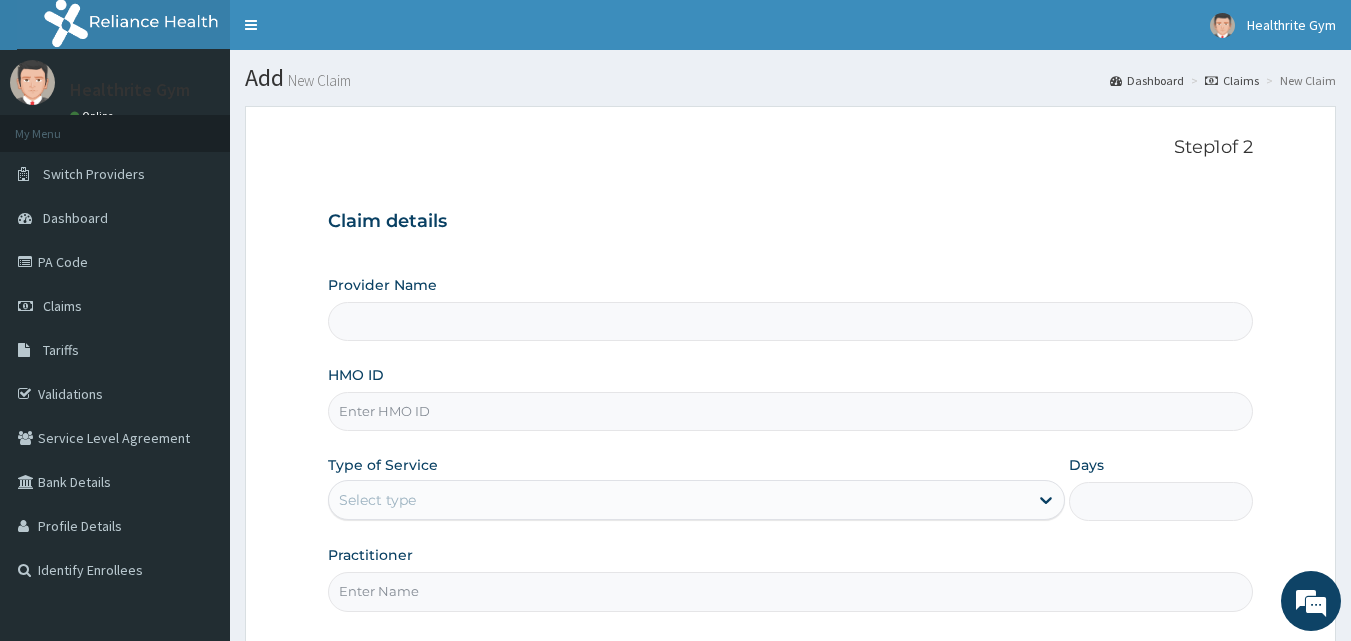 type on "Healthrite Gym" 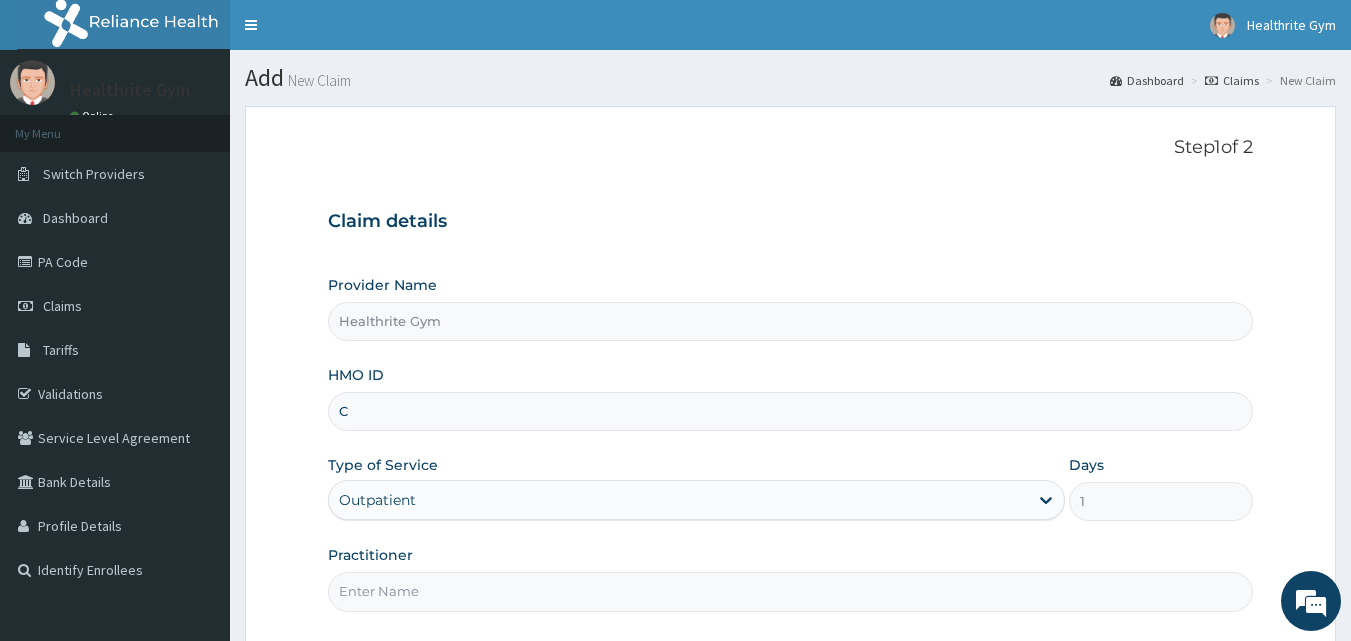 scroll, scrollTop: 0, scrollLeft: 0, axis: both 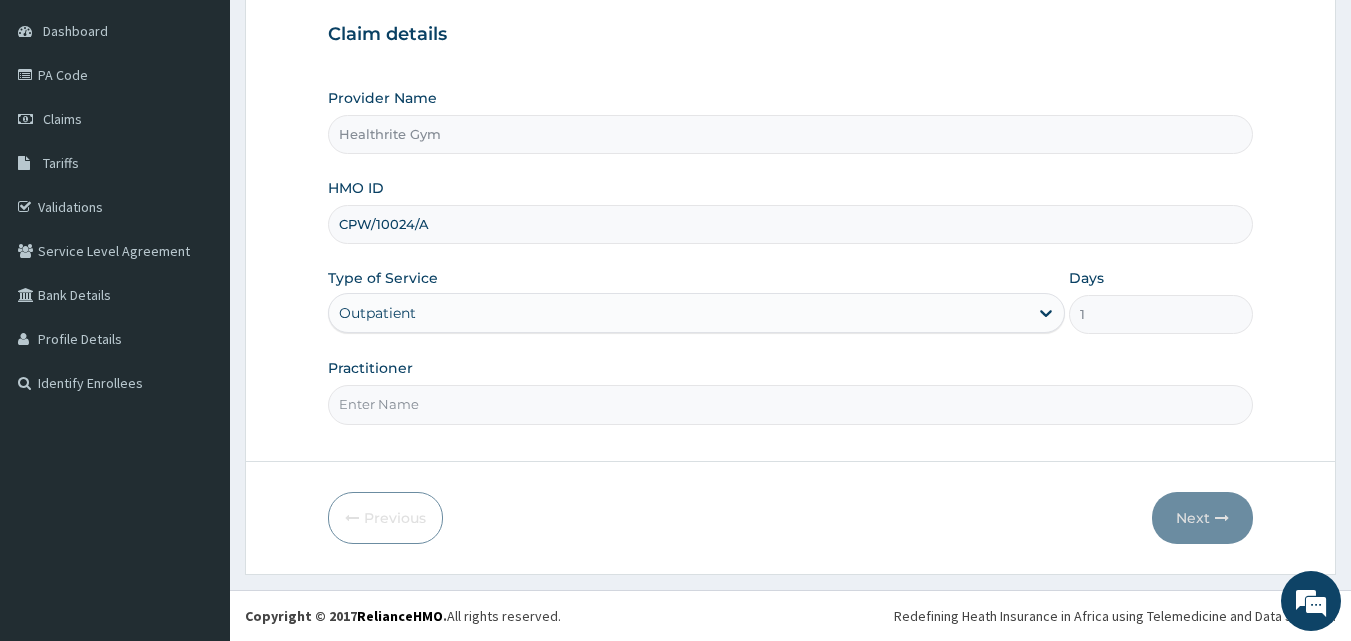 click on "Practitioner" at bounding box center [791, 404] 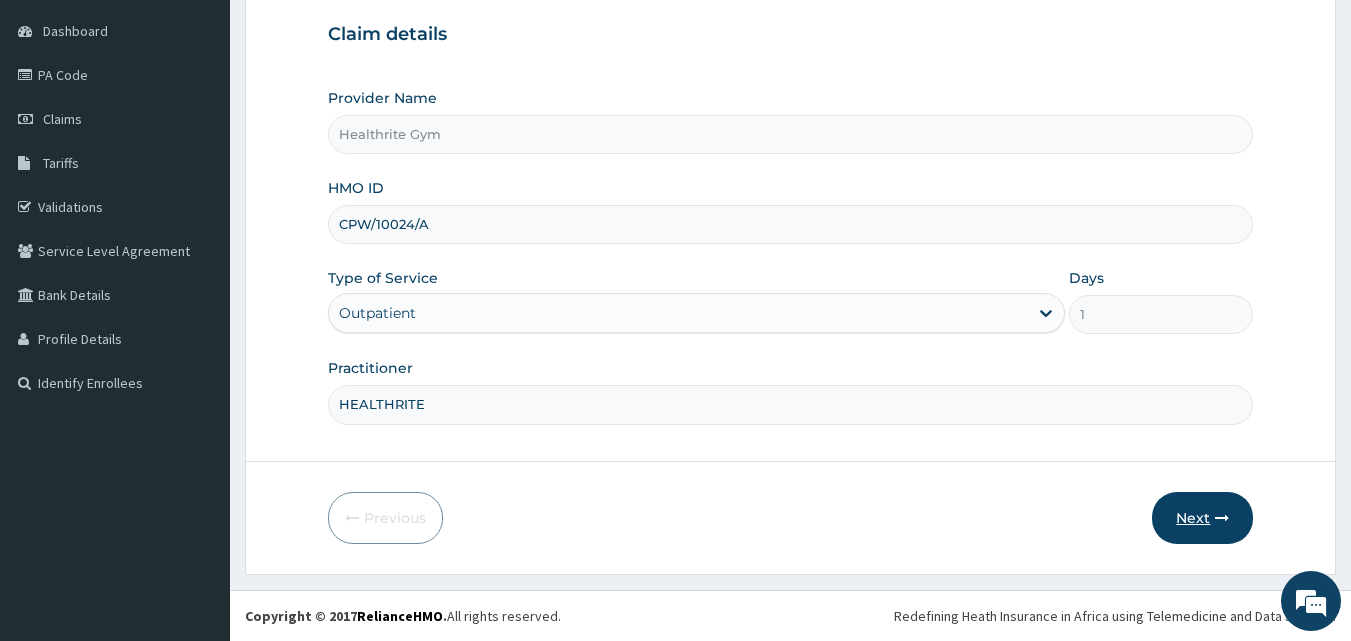type on "HEALTHRITE" 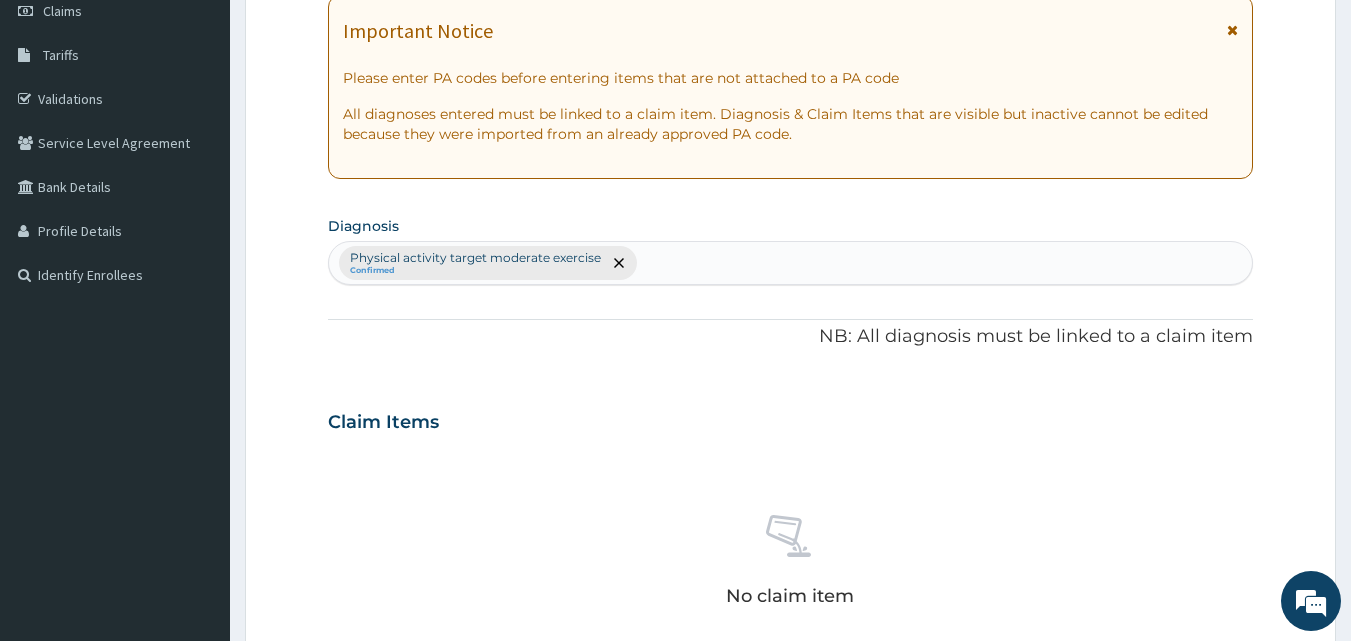 scroll, scrollTop: 0, scrollLeft: 0, axis: both 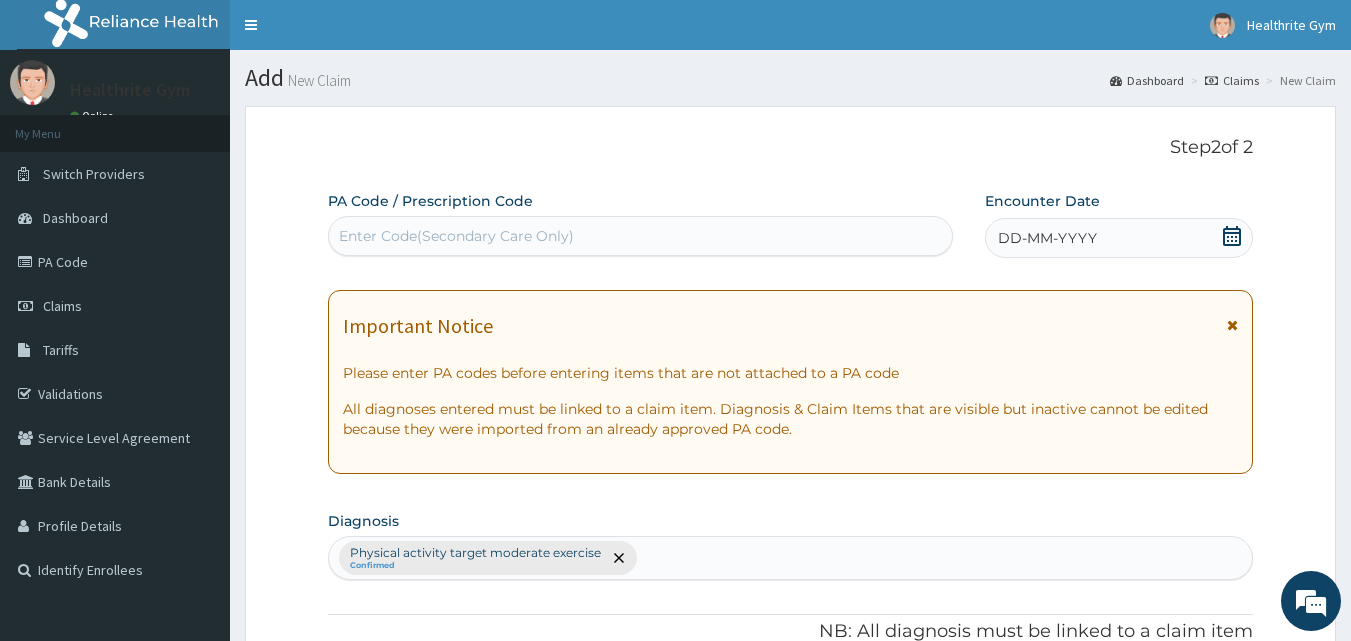 click on "Enter Code(Secondary Care Only)" at bounding box center [641, 236] 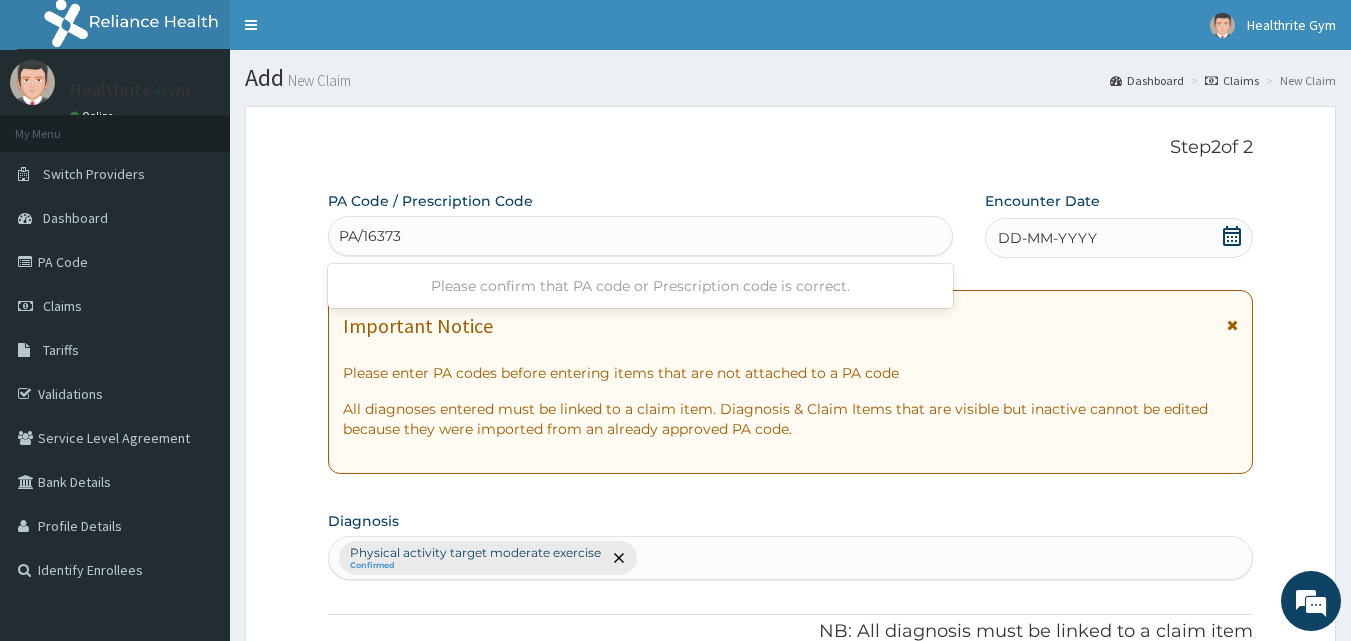 type on "PA/163739" 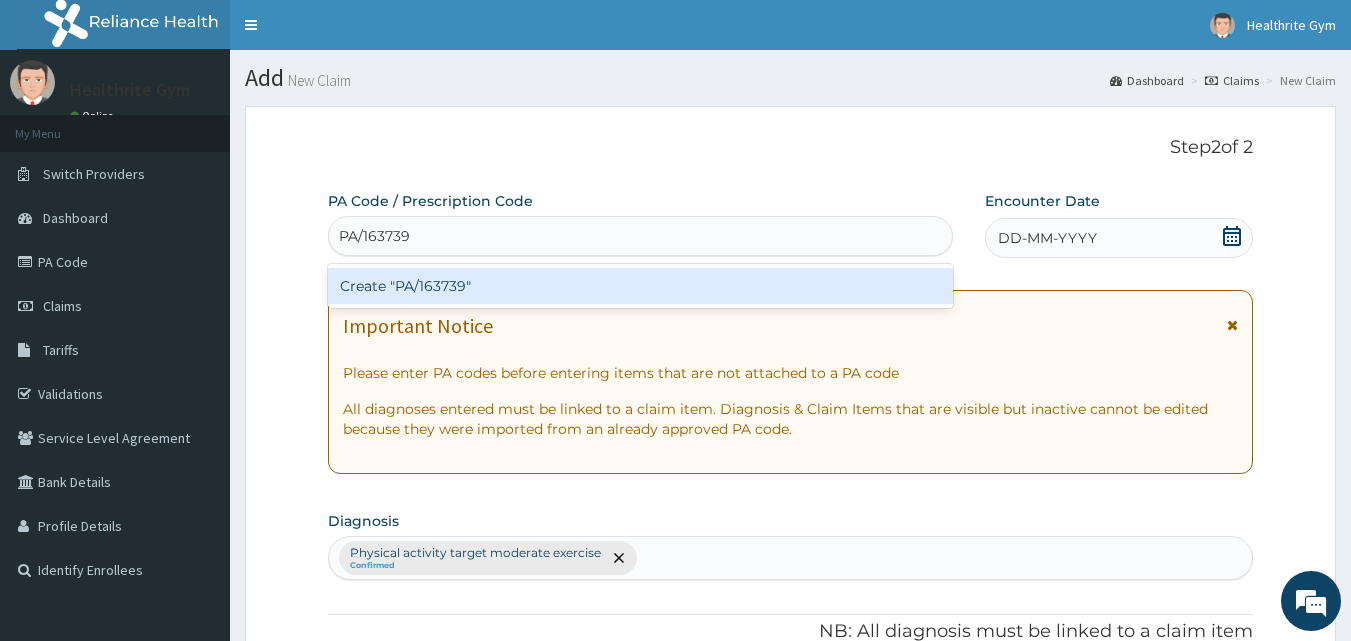 click on "Create "PA/163739"" at bounding box center [641, 286] 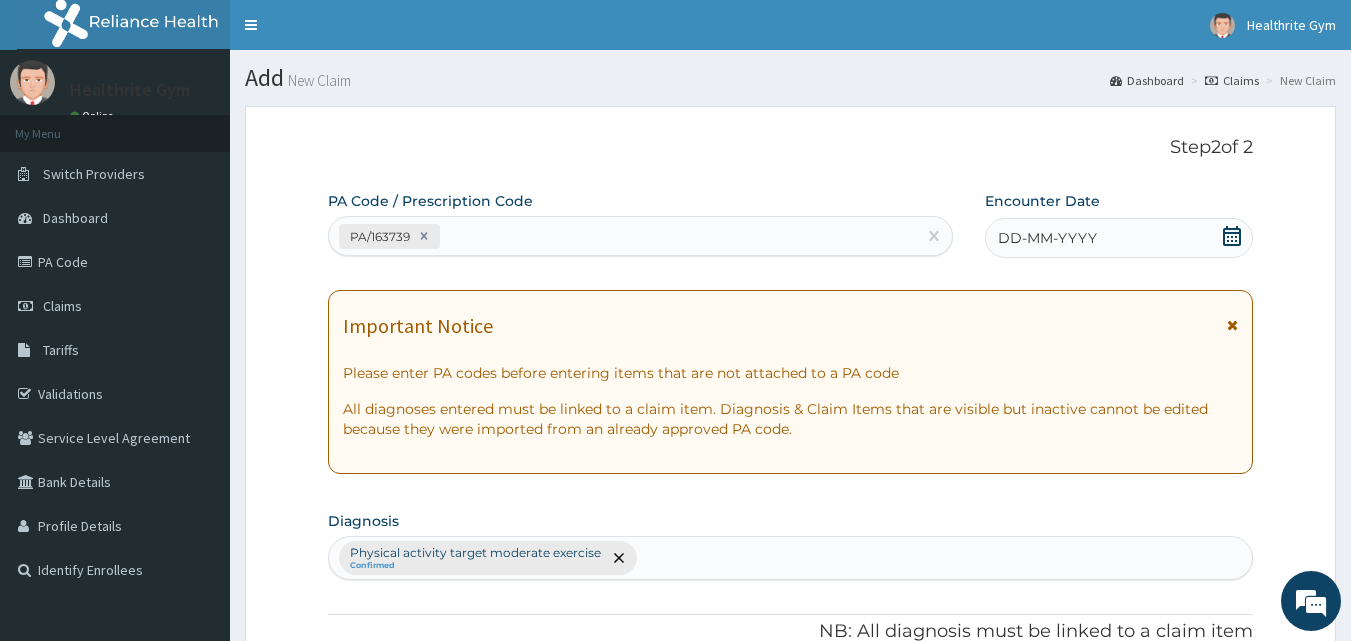 click on "DD-MM-YYYY" at bounding box center [1119, 238] 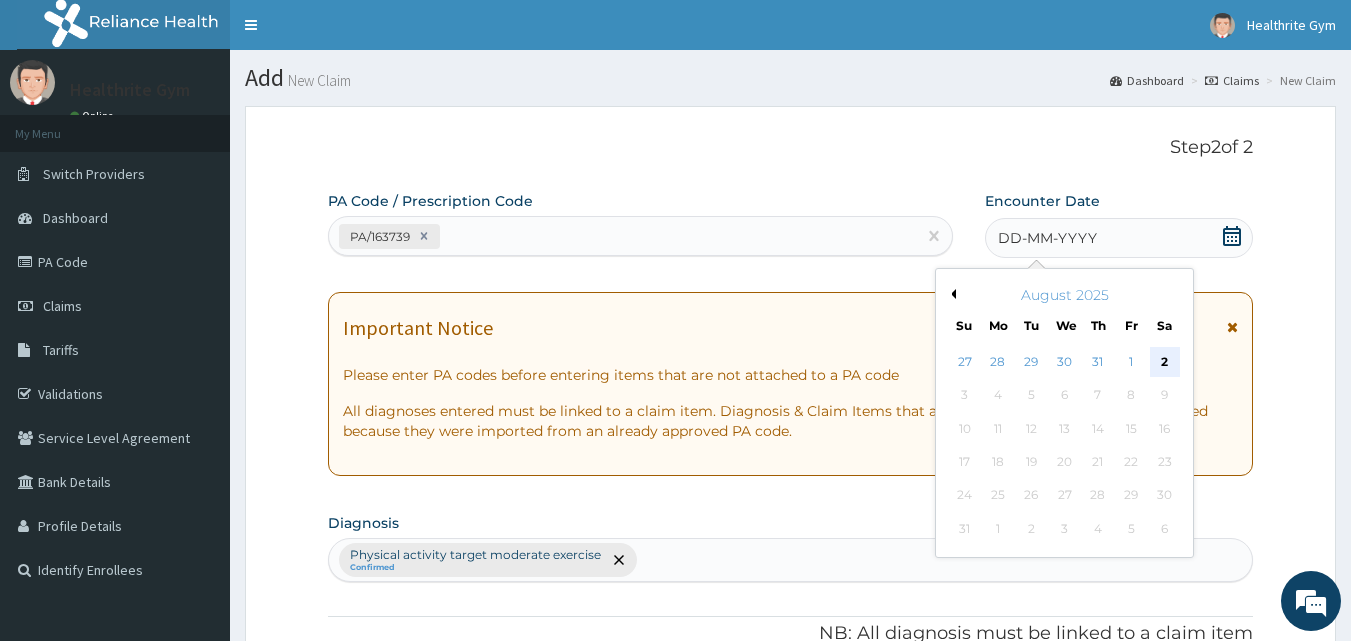 click on "2" at bounding box center [1165, 362] 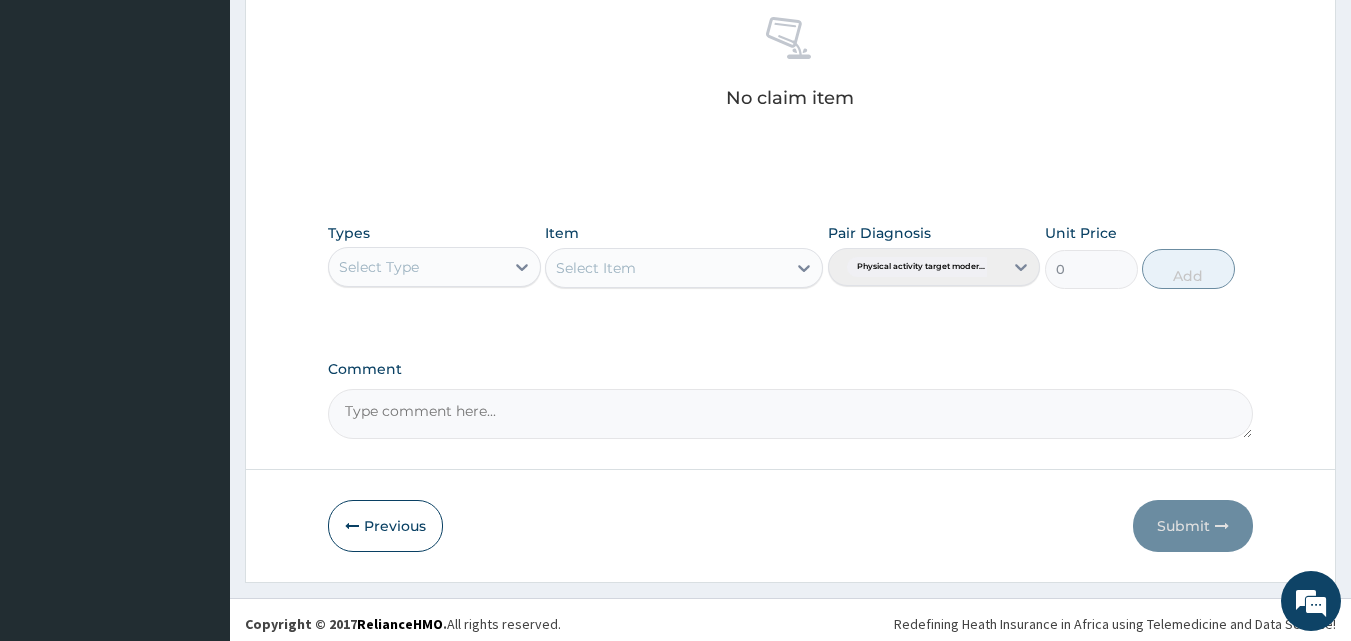 scroll, scrollTop: 801, scrollLeft: 0, axis: vertical 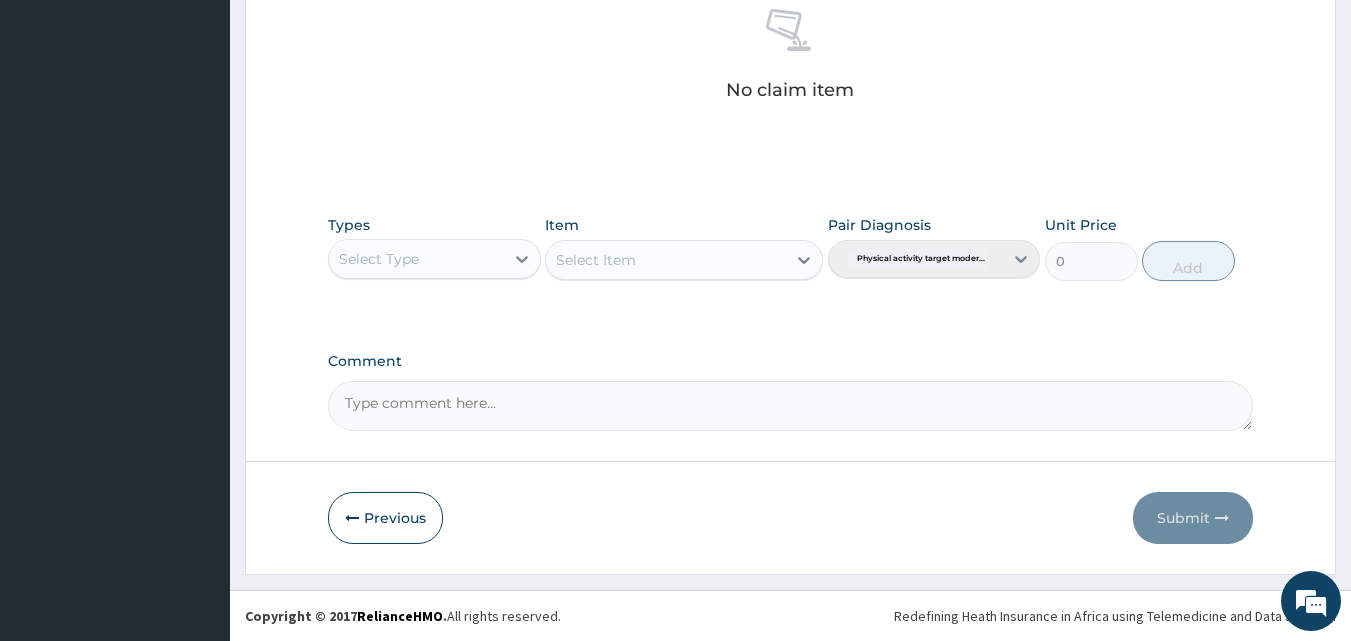 click on "Select Type" at bounding box center [416, 259] 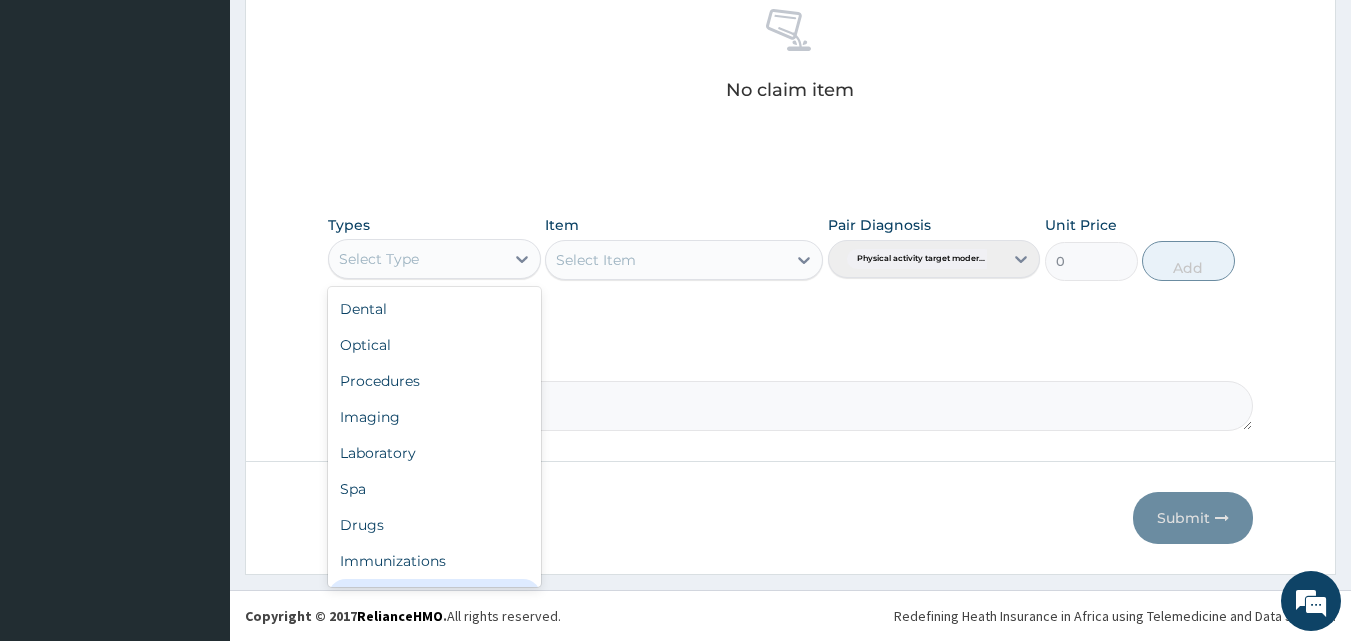 scroll, scrollTop: 68, scrollLeft: 0, axis: vertical 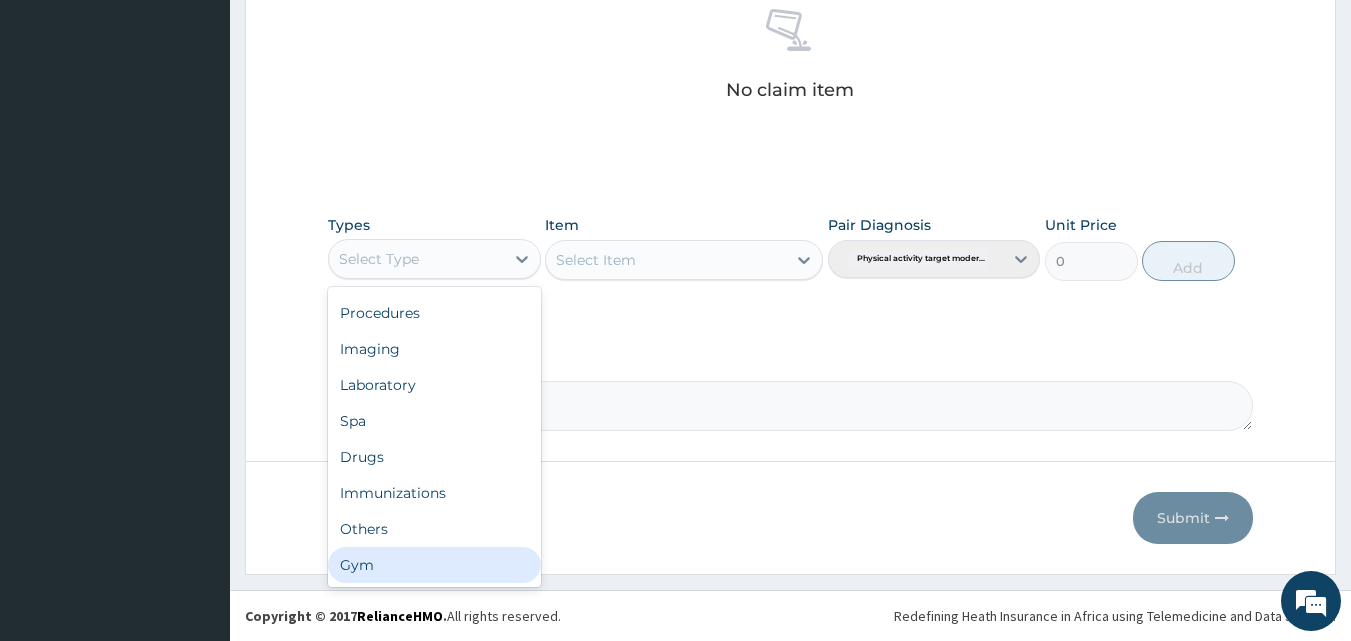 drag, startPoint x: 369, startPoint y: 566, endPoint x: 526, endPoint y: 485, distance: 176.66353 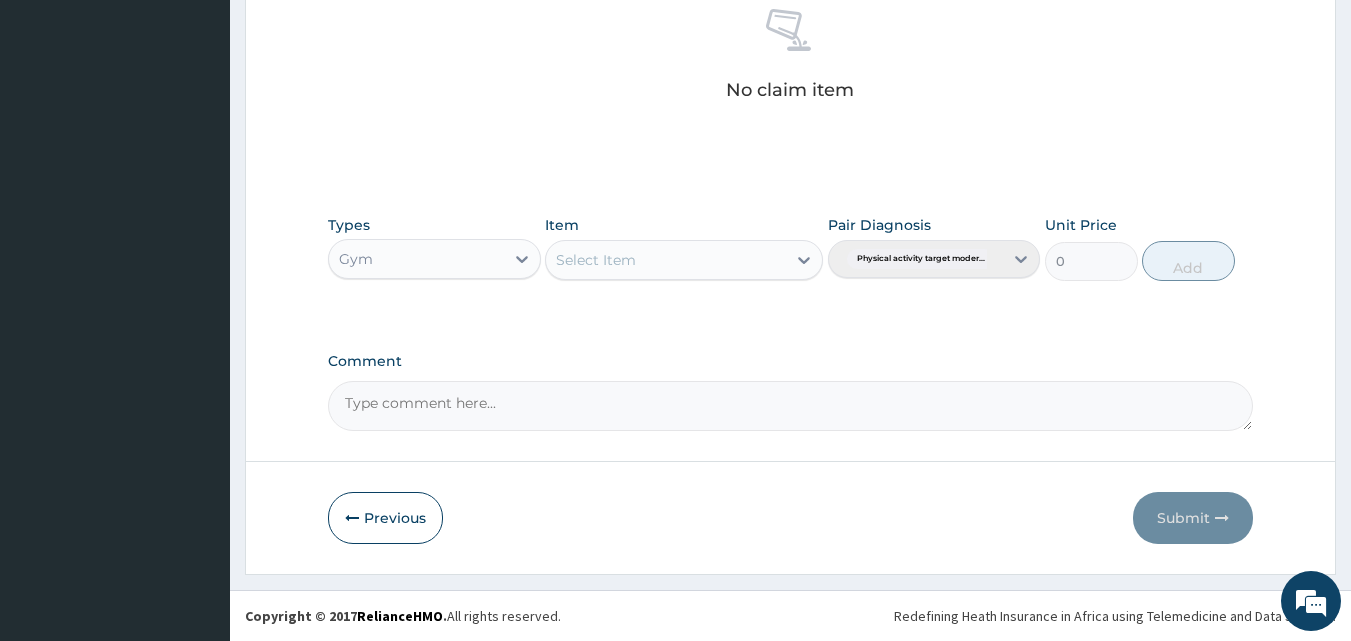 click on "Select Item" at bounding box center (666, 260) 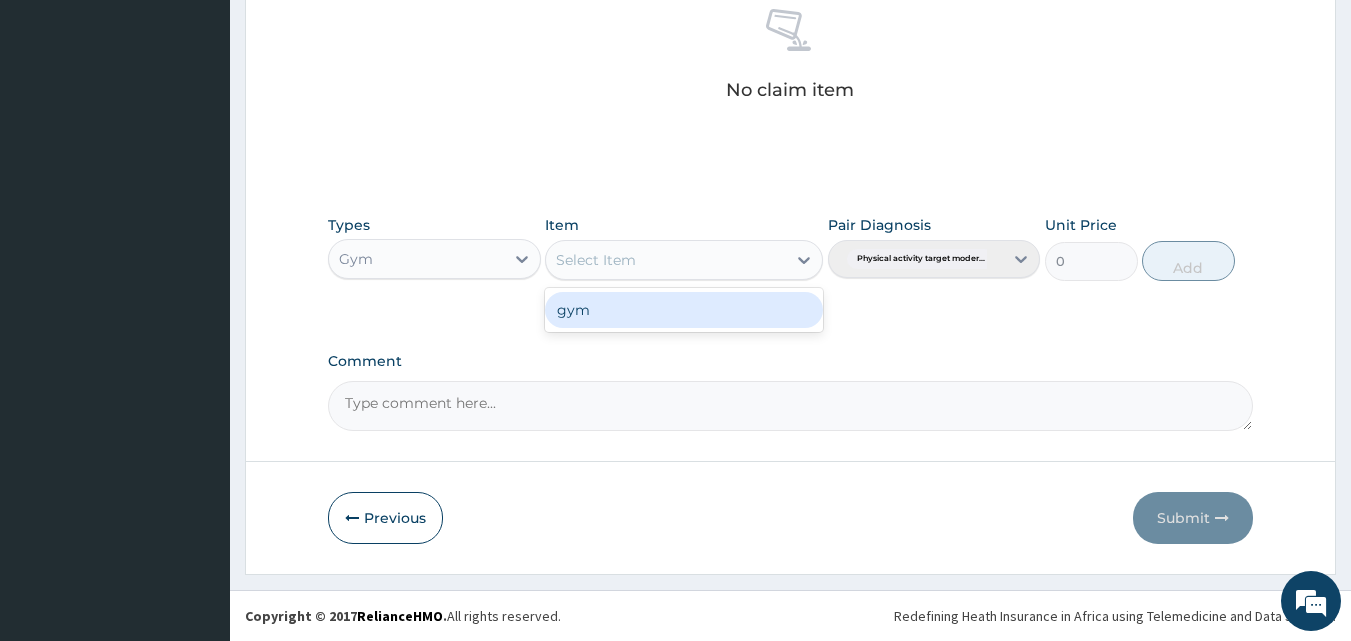 click on "gym" at bounding box center (684, 310) 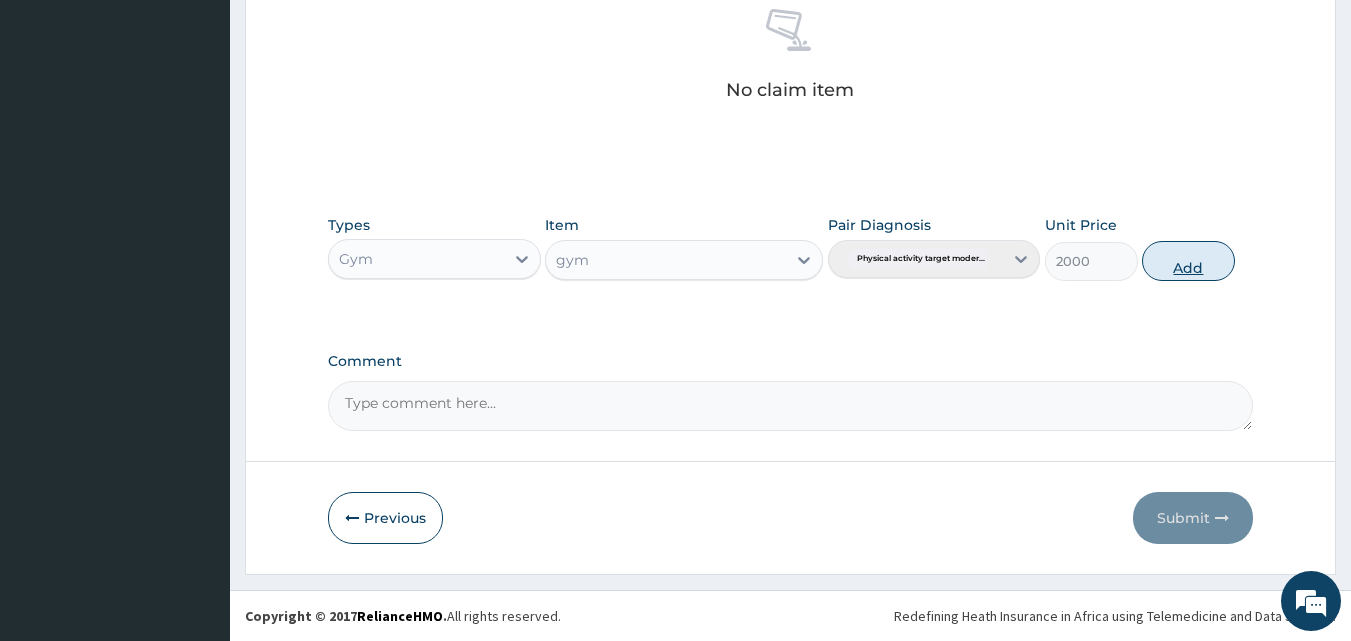 click on "Add" at bounding box center (1188, 261) 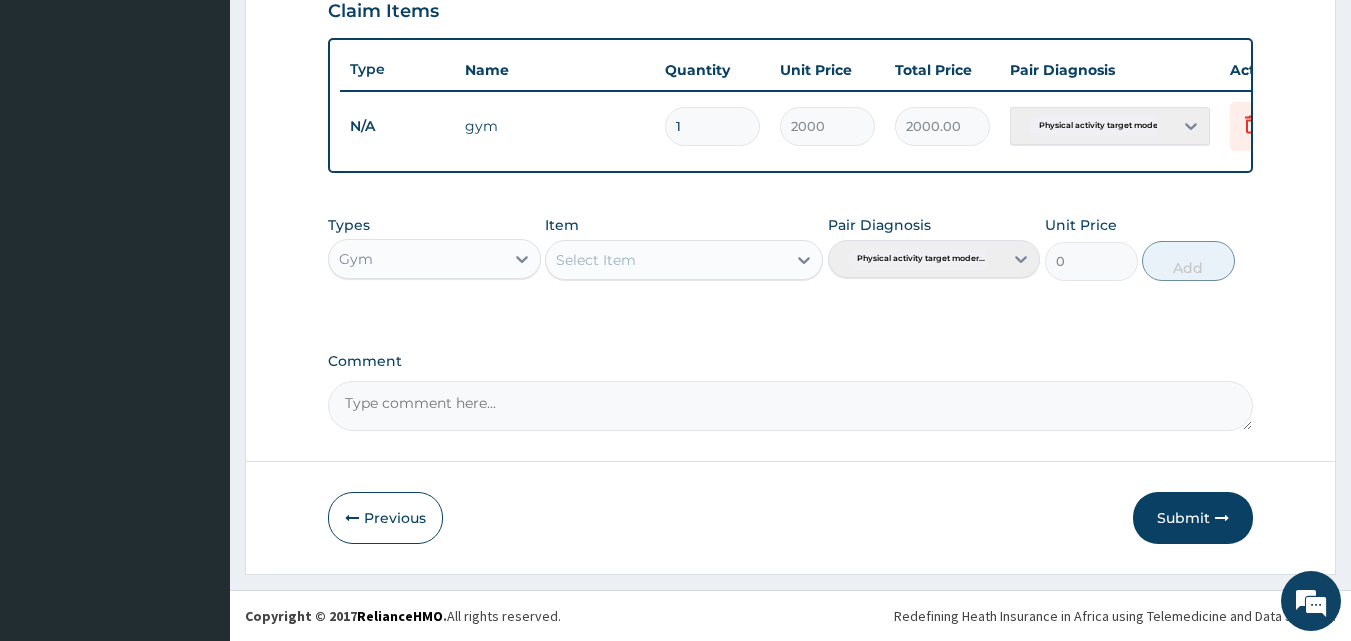 scroll, scrollTop: 721, scrollLeft: 0, axis: vertical 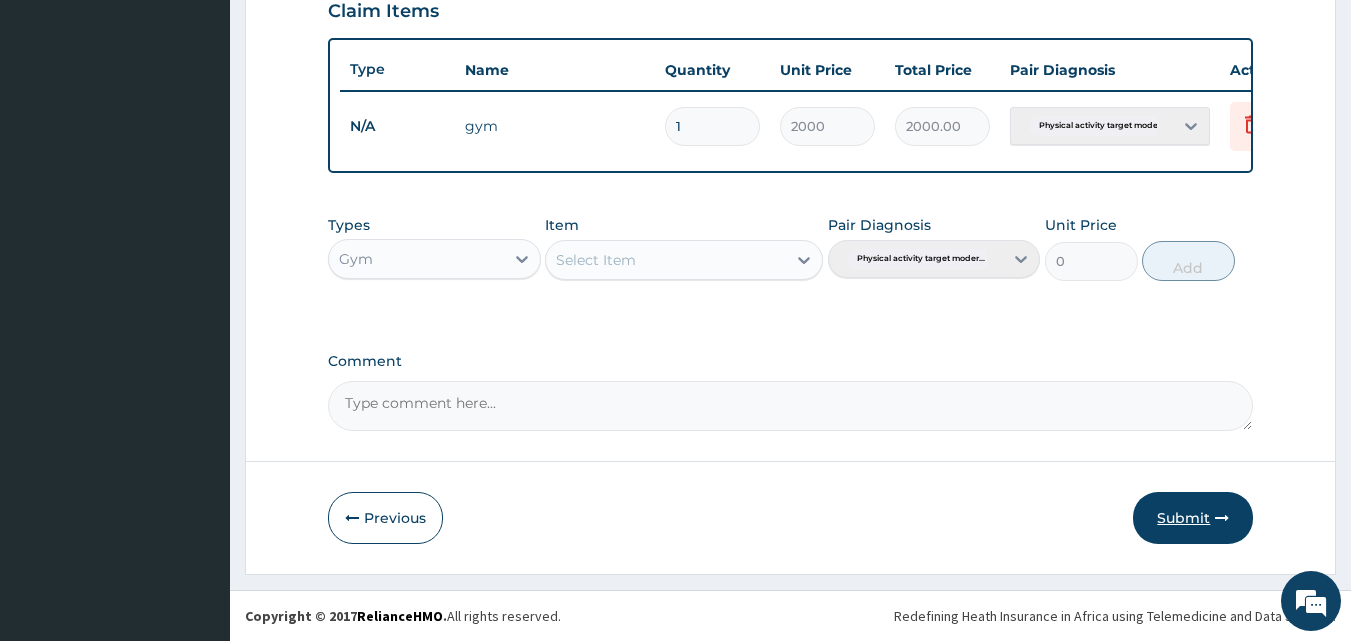 click on "Submit" at bounding box center [1193, 518] 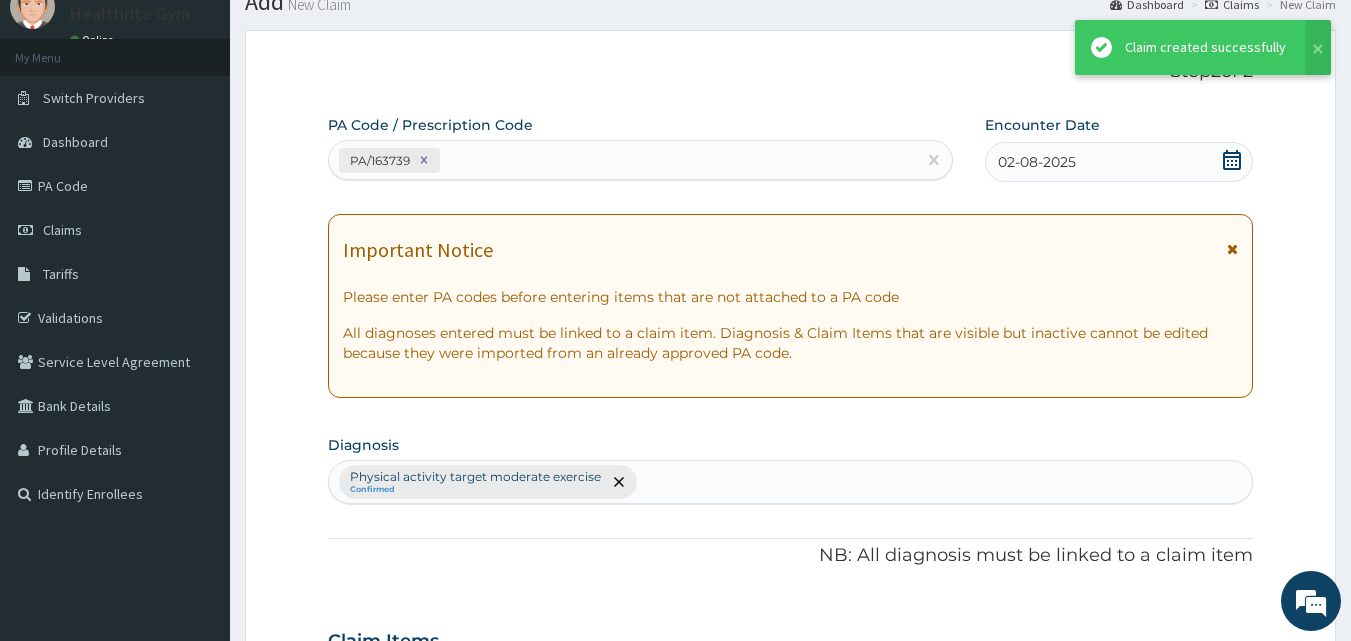 scroll, scrollTop: 721, scrollLeft: 0, axis: vertical 